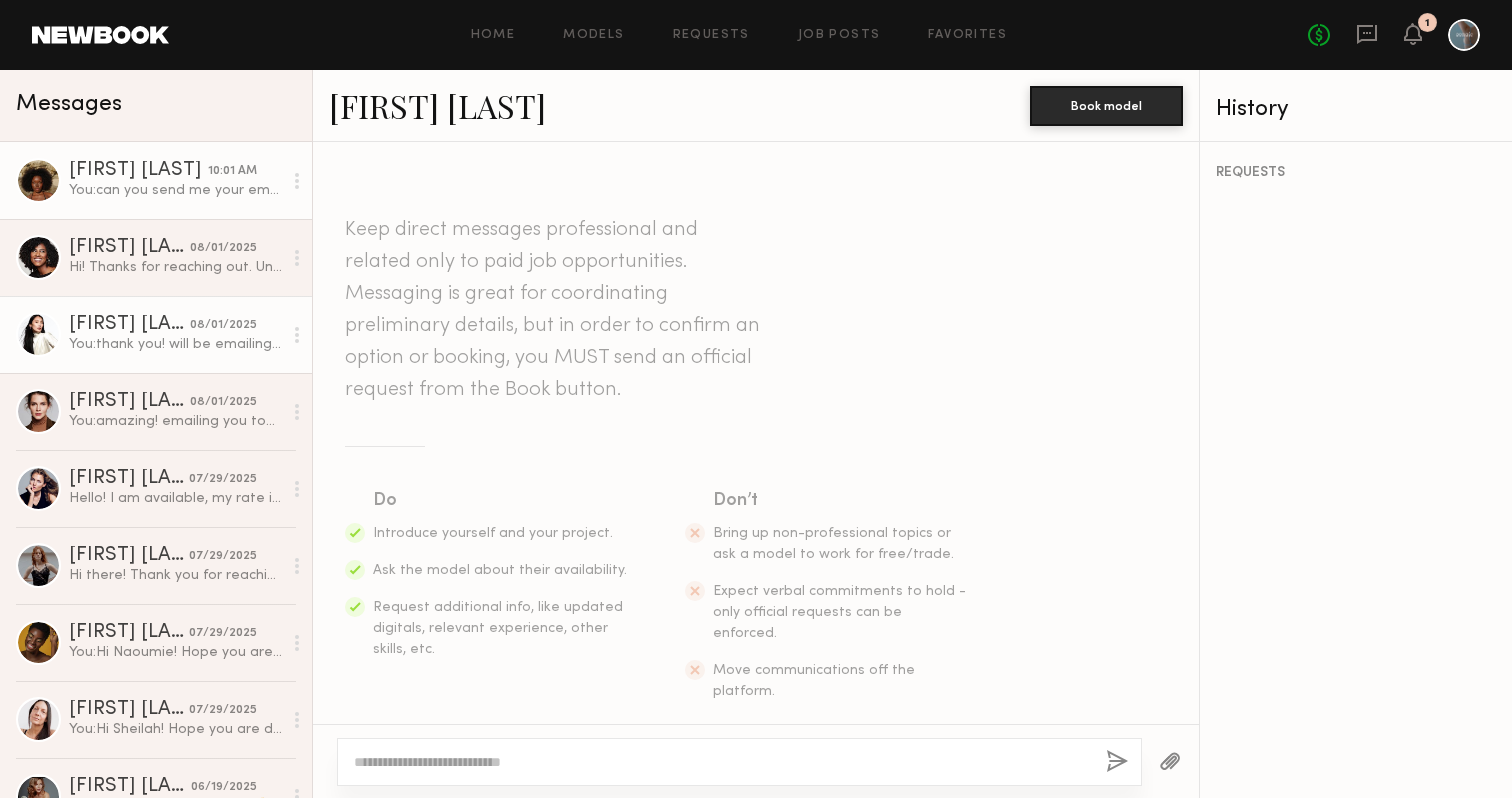 scroll, scrollTop: 0, scrollLeft: 0, axis: both 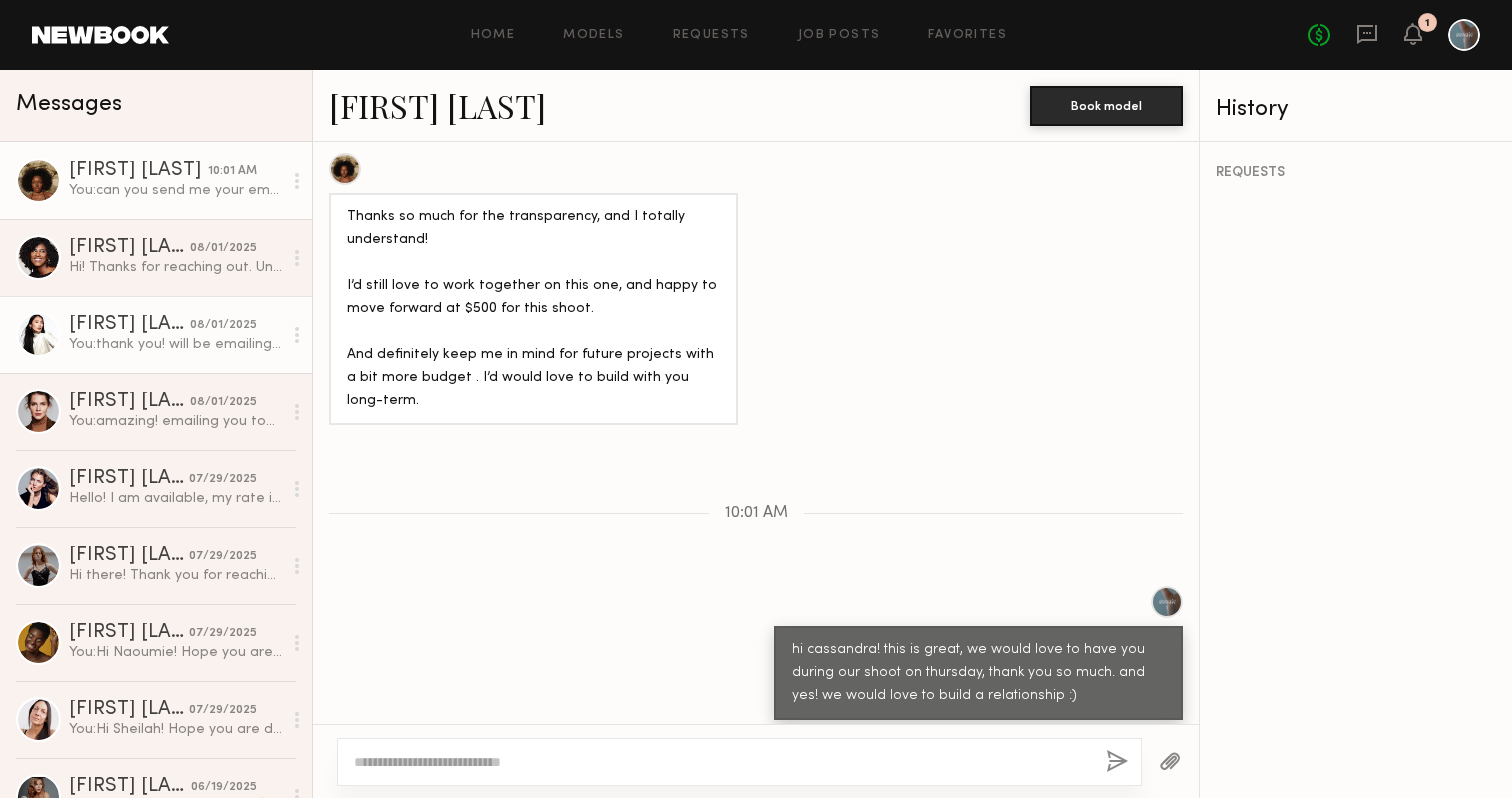 click on "You:  thank you! will be emailing you today :)" 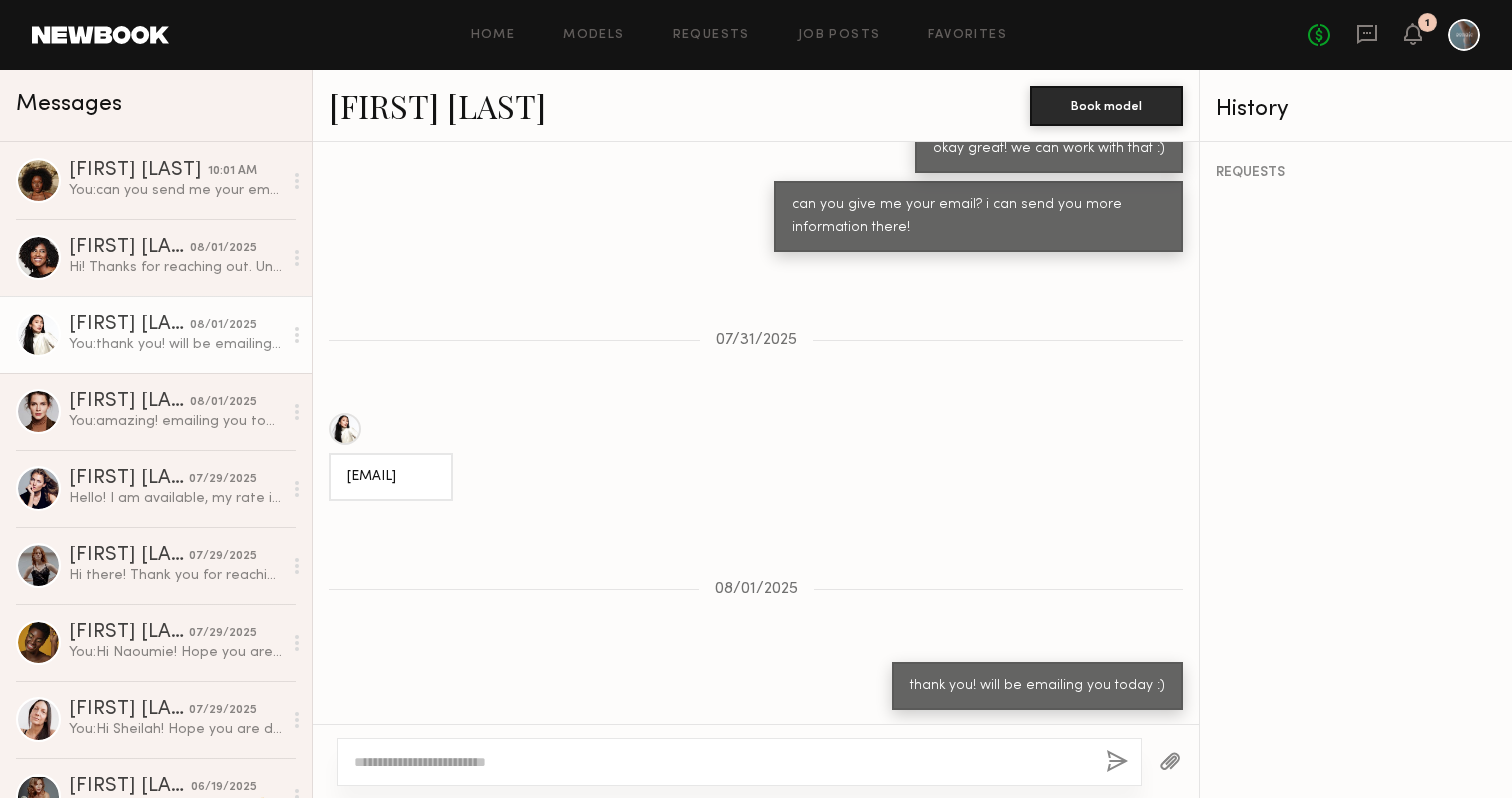 scroll, scrollTop: 1509, scrollLeft: 0, axis: vertical 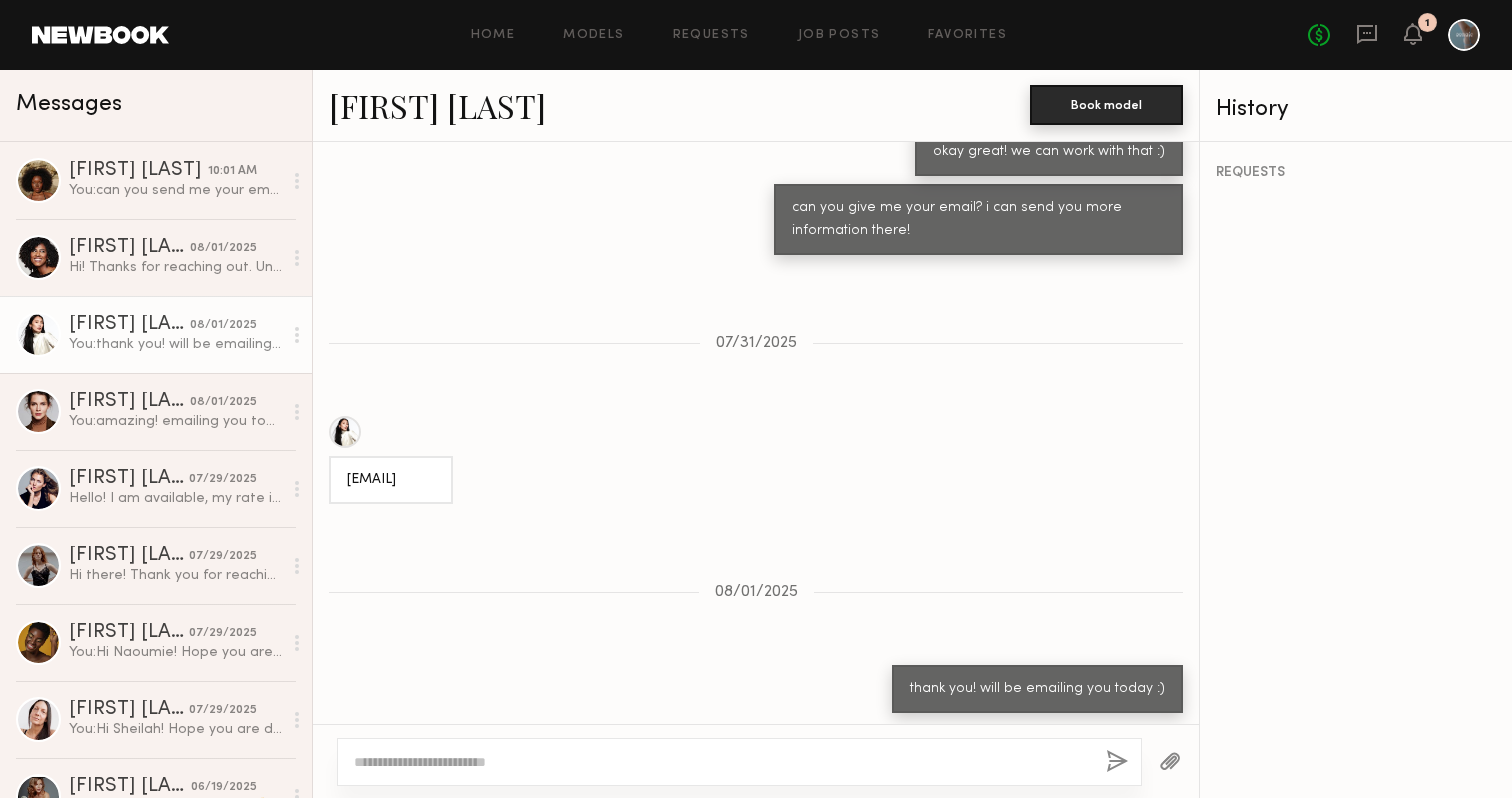 click on "Book model" 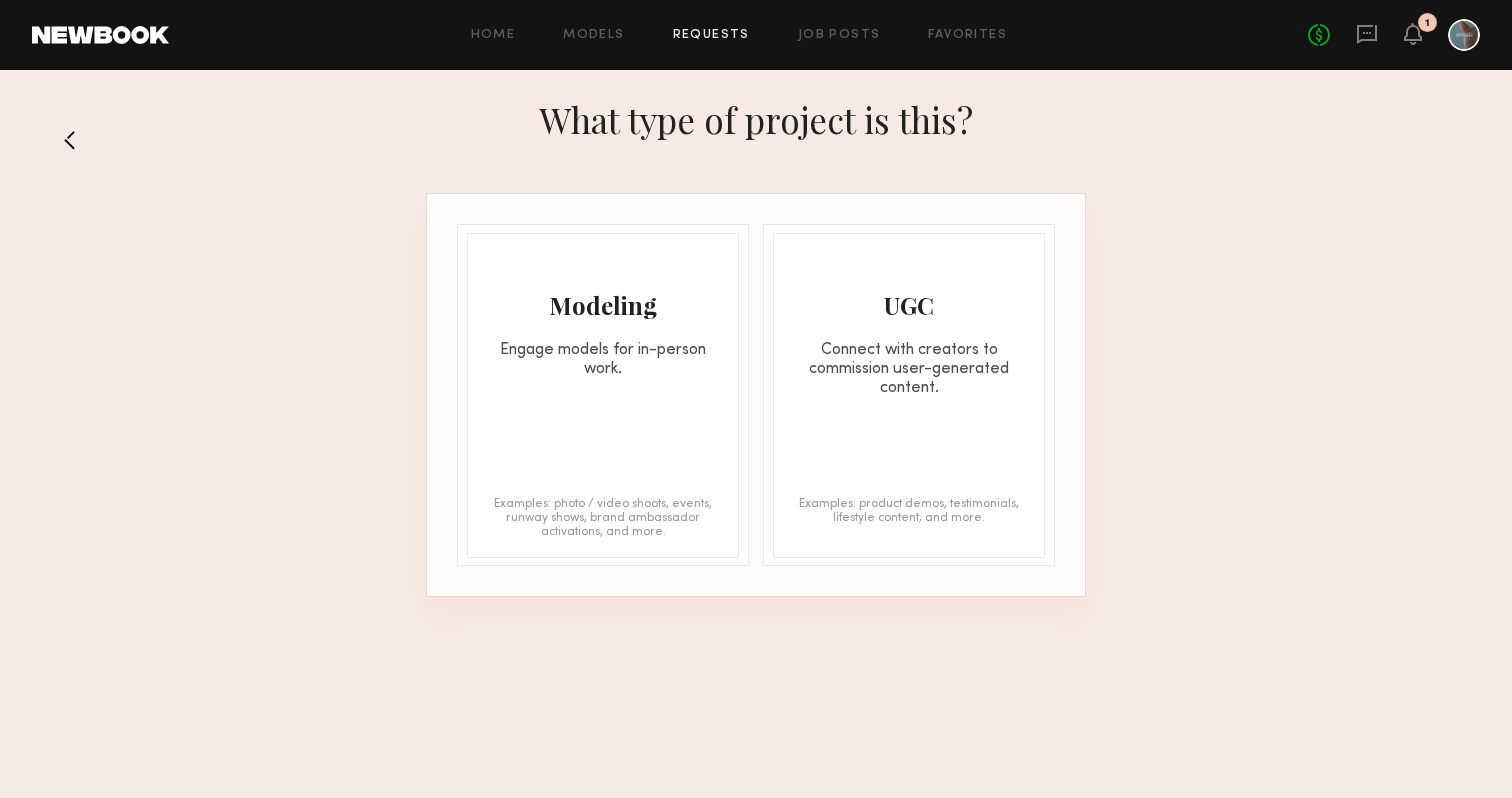 click on "Modeling Engage models for in-person work." 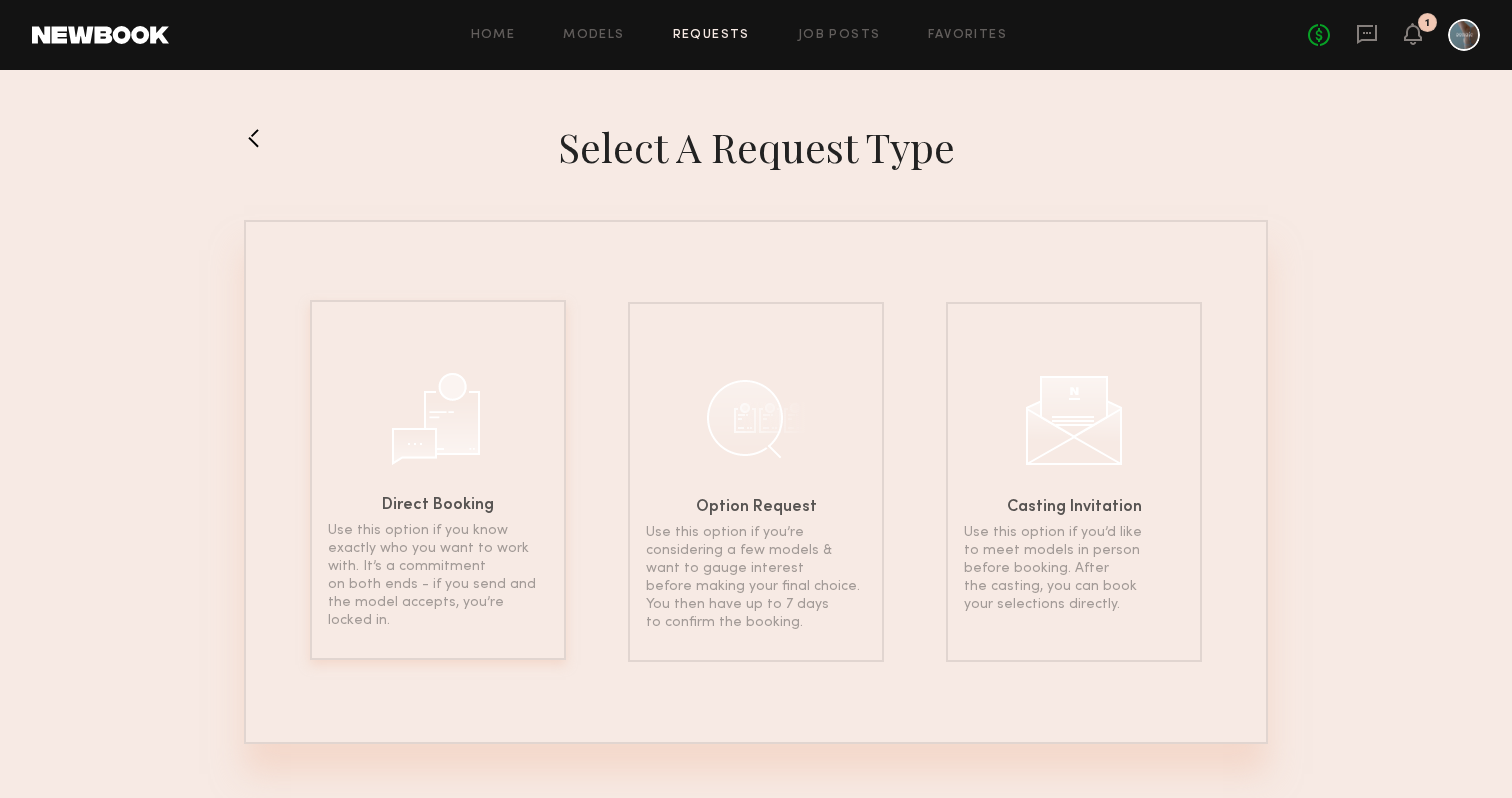 click 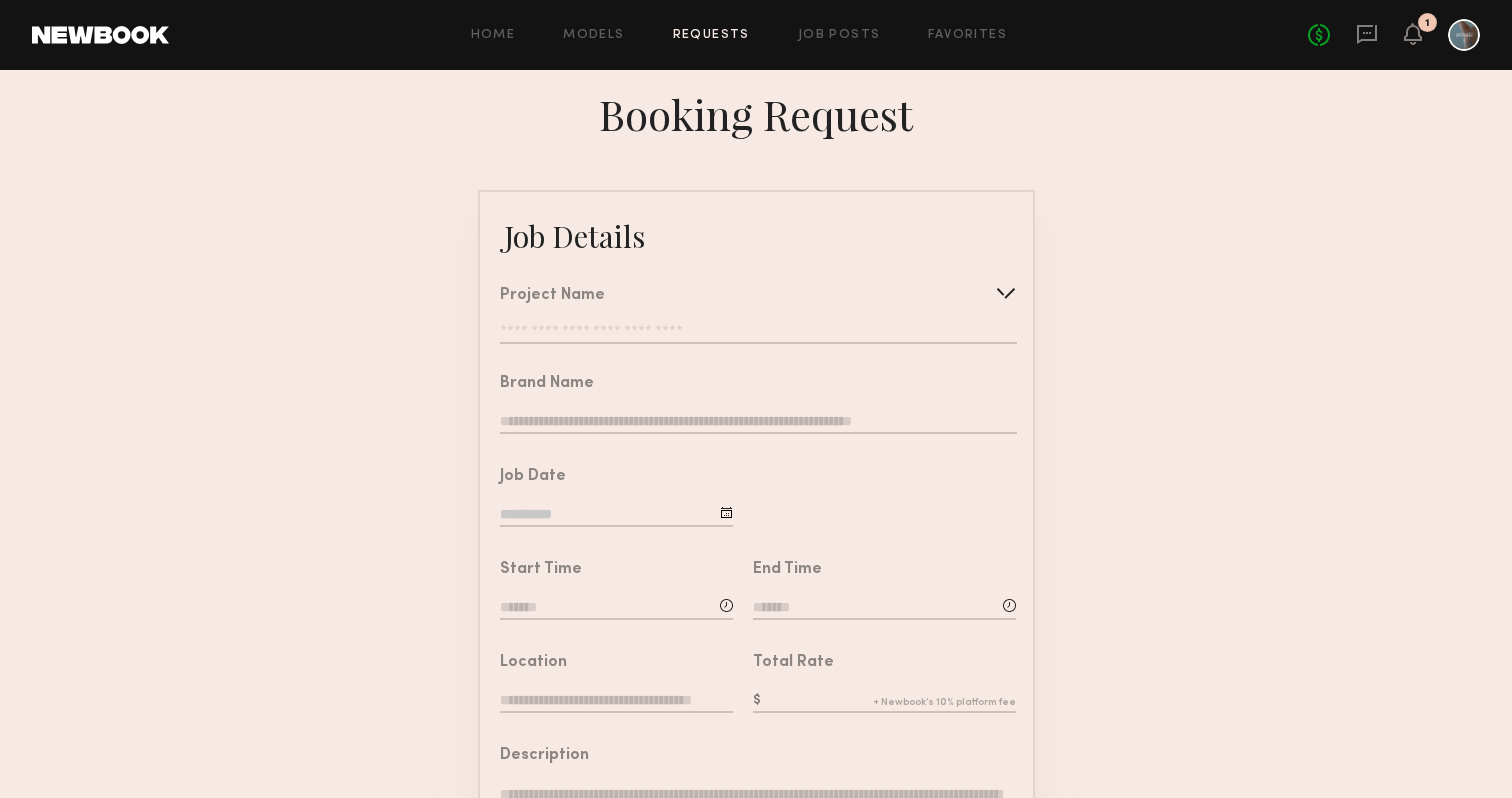 click 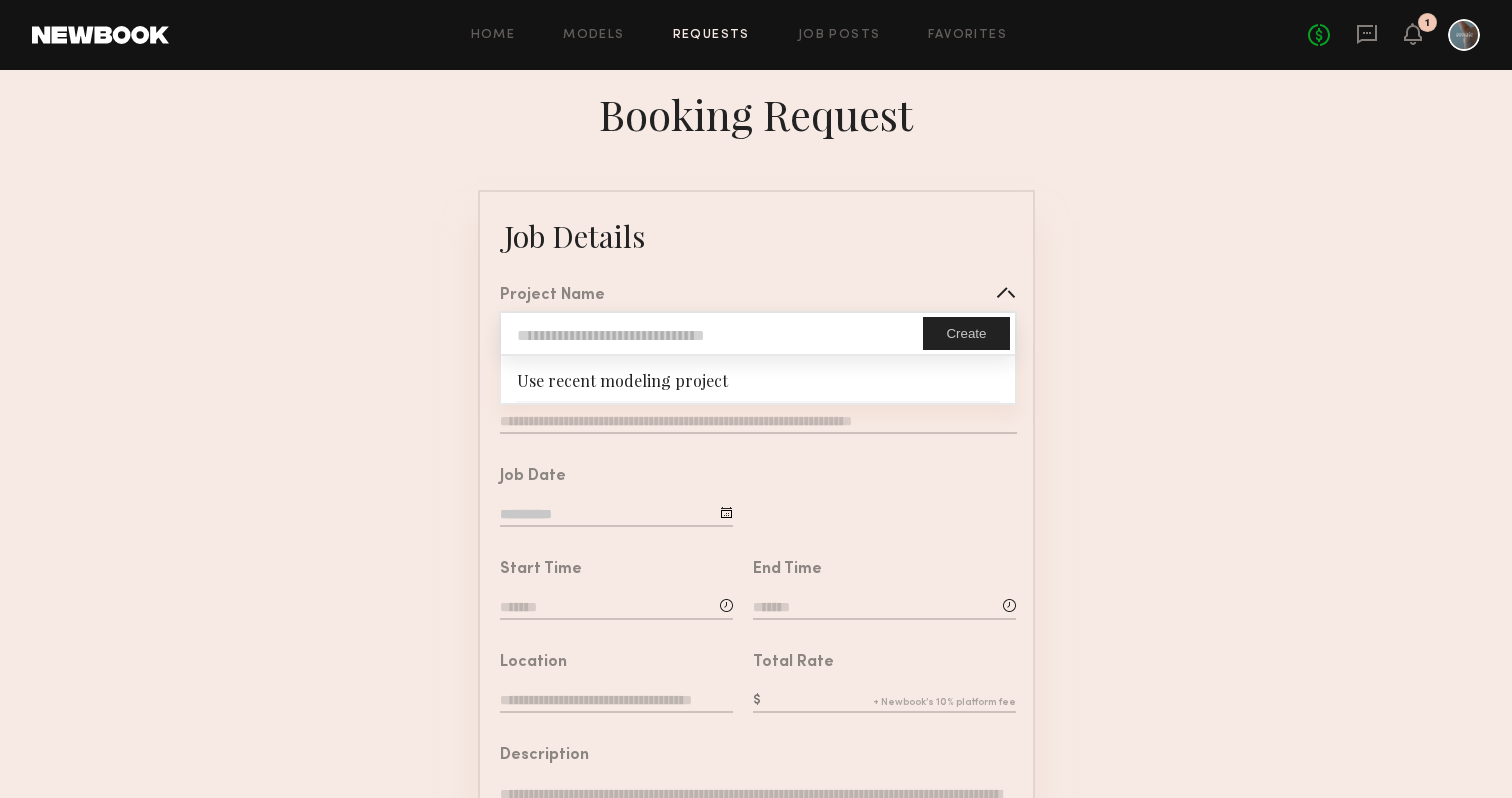click 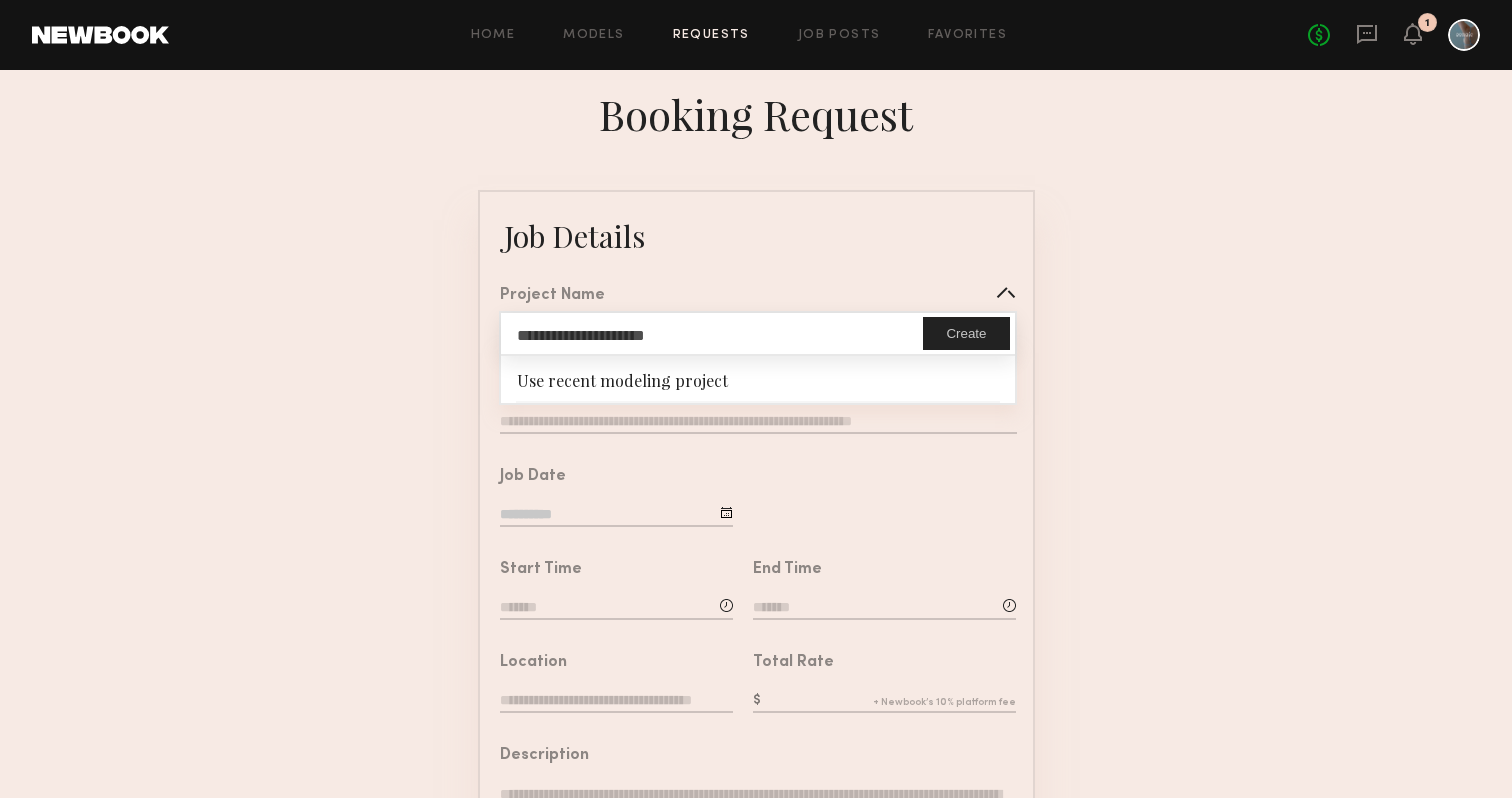 type on "**********" 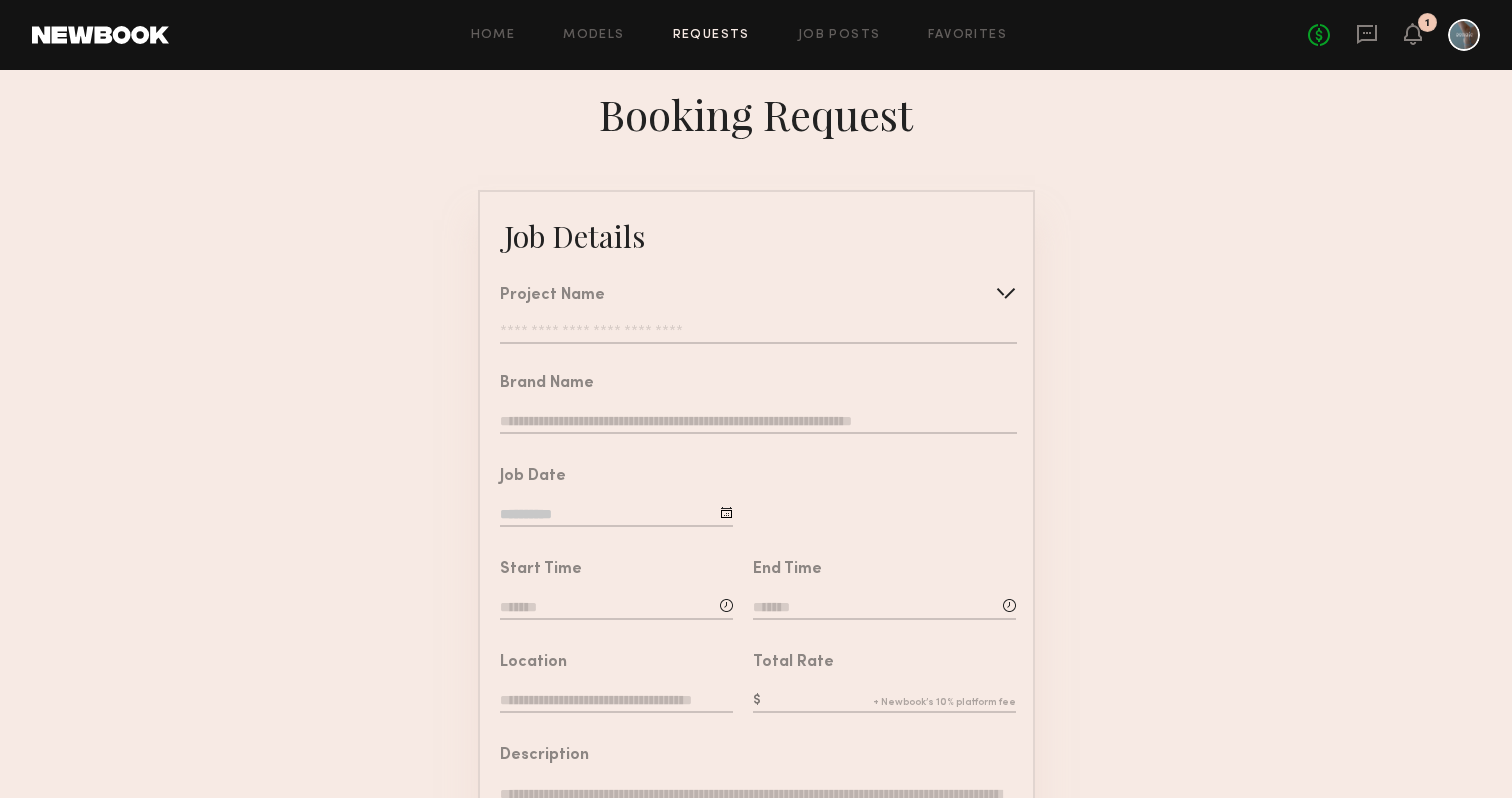 click 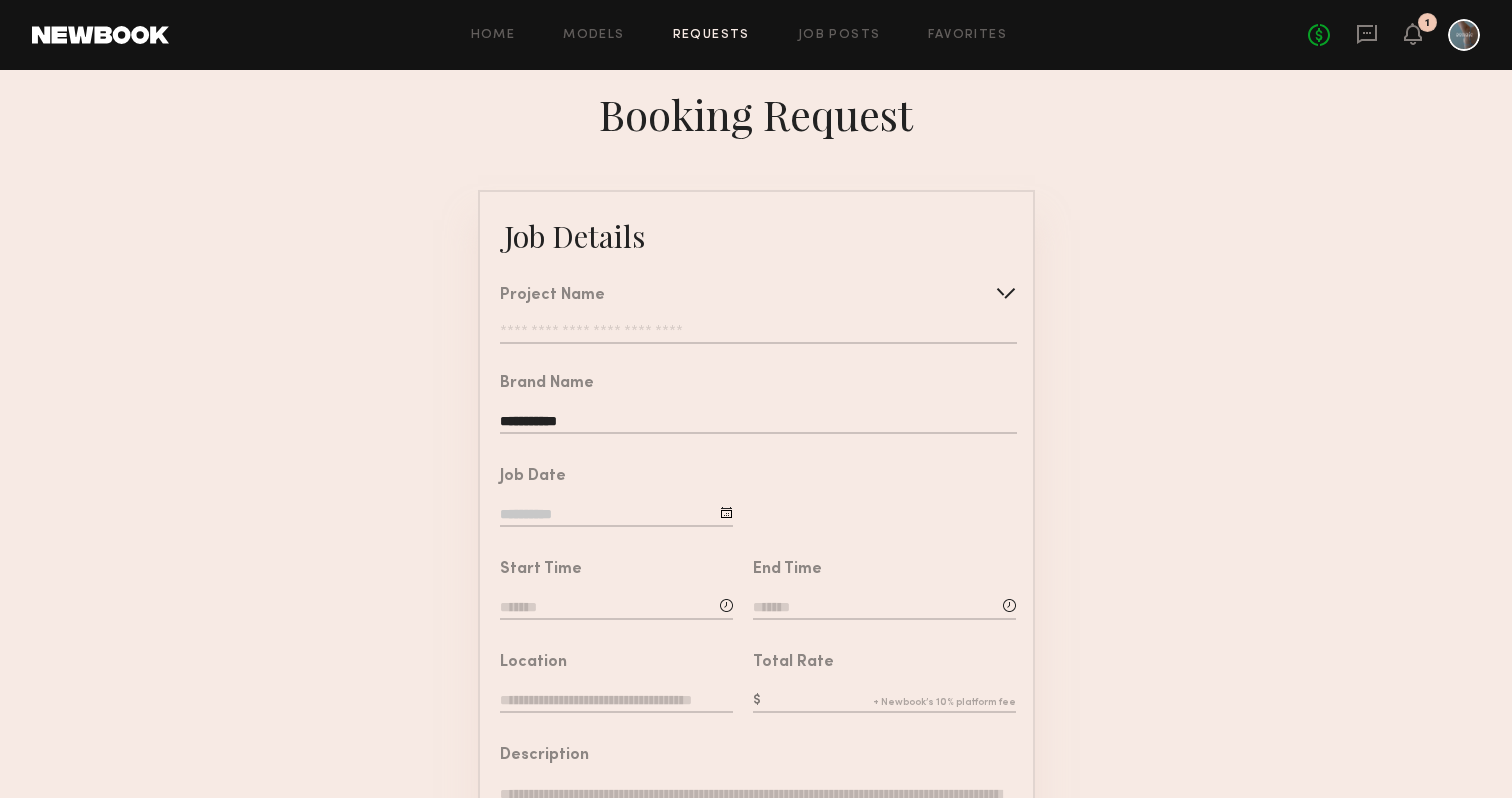 type on "**********" 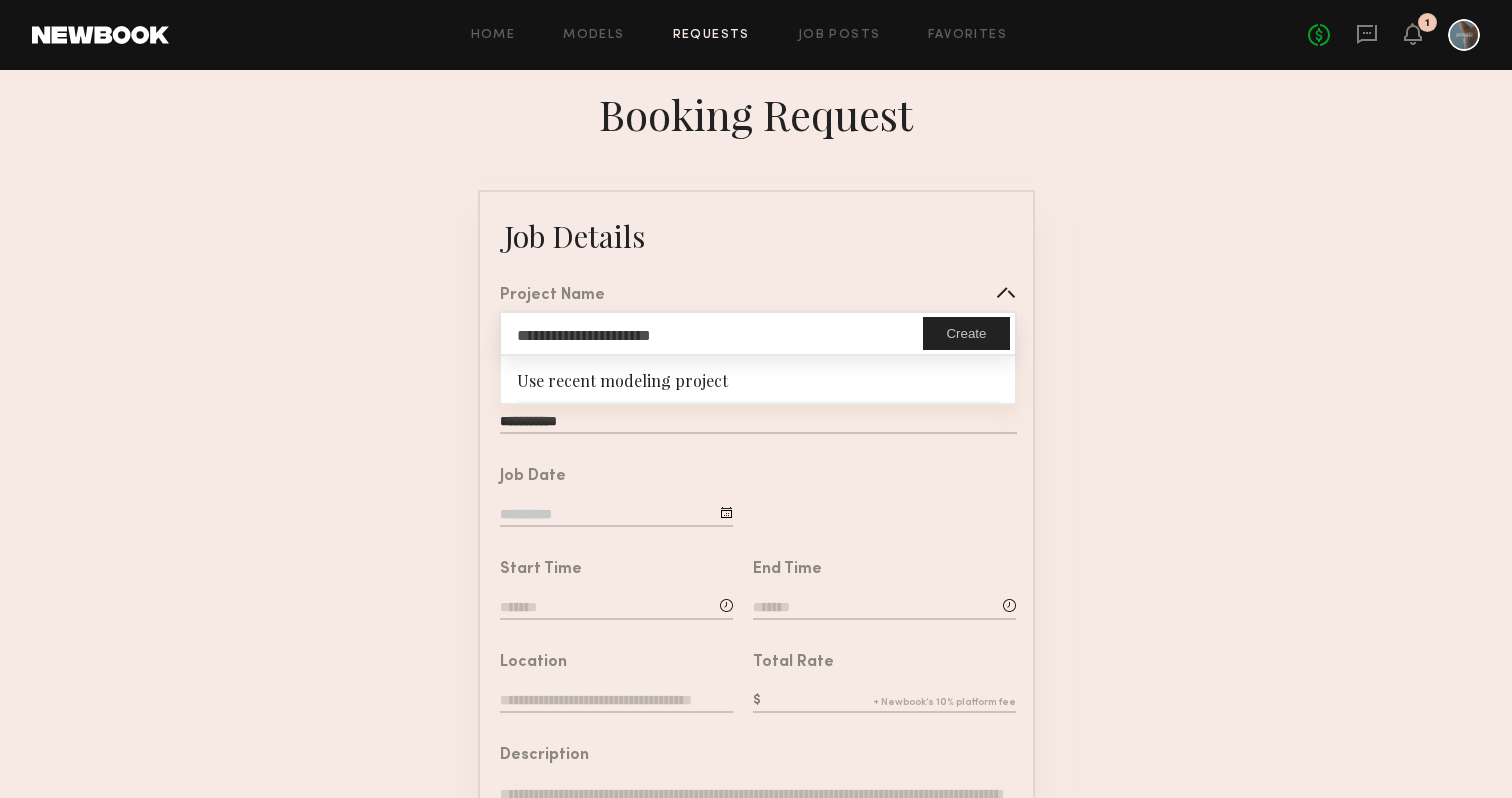 click on "Create" 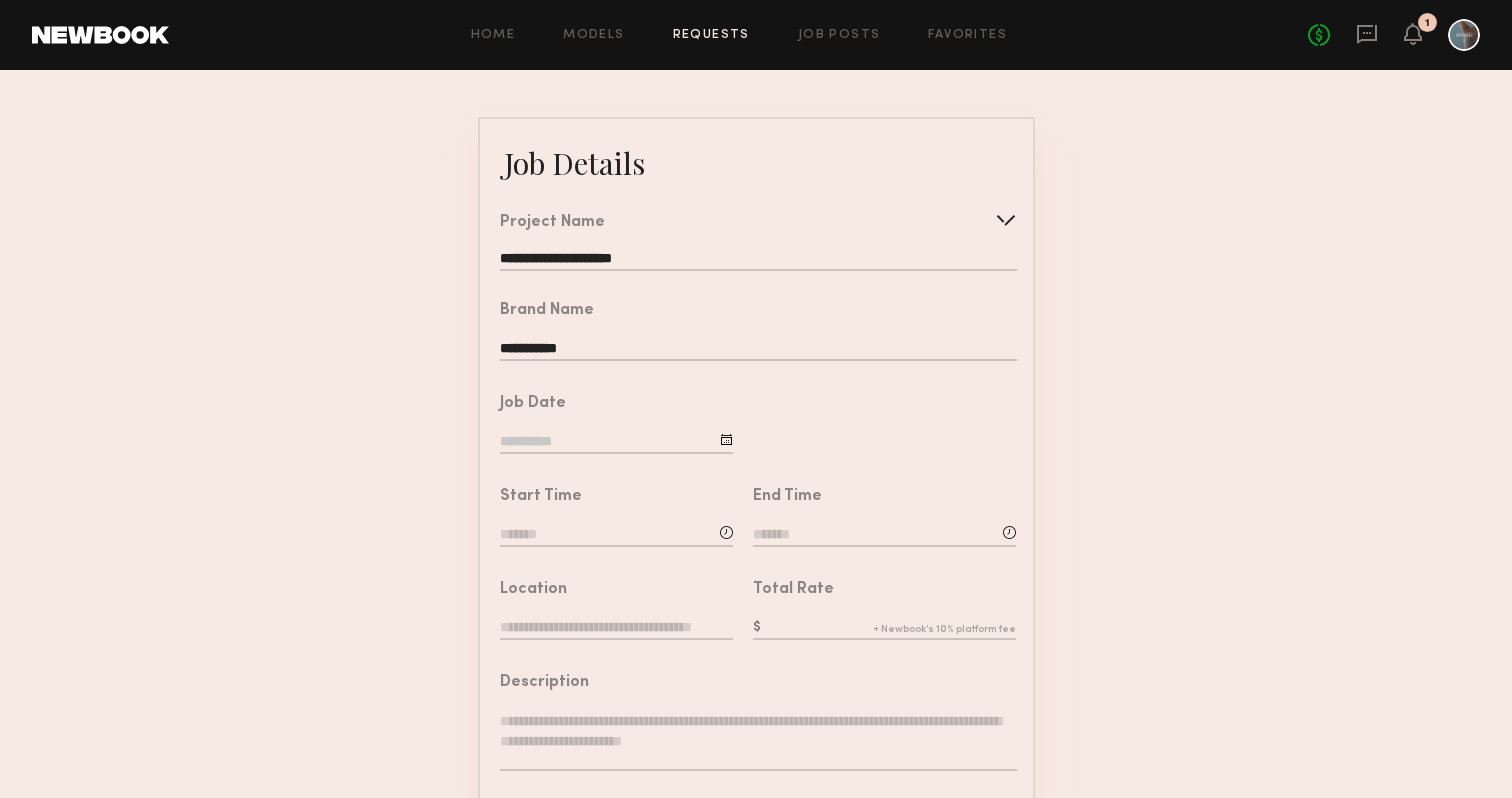scroll, scrollTop: 98, scrollLeft: 0, axis: vertical 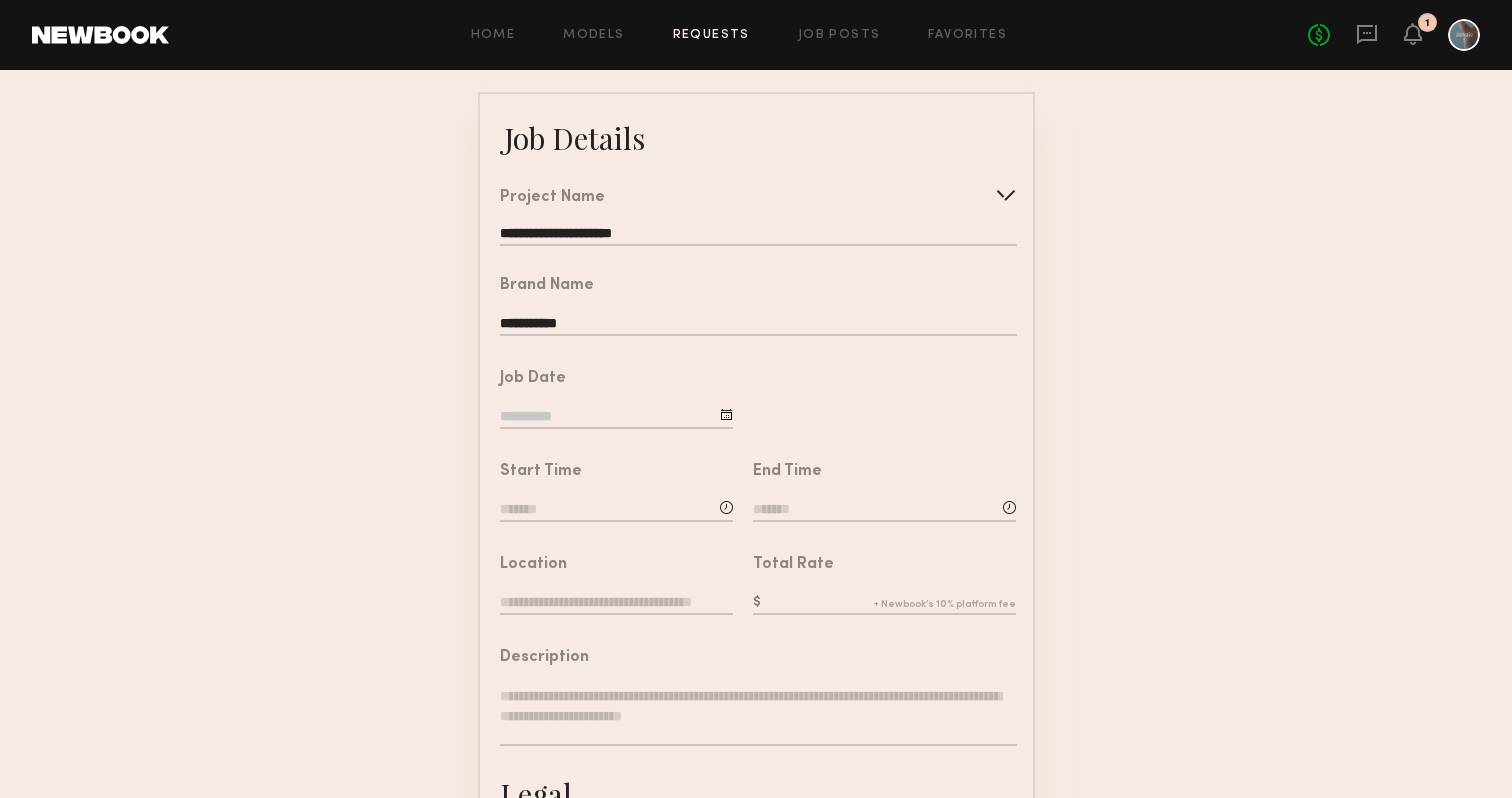 click 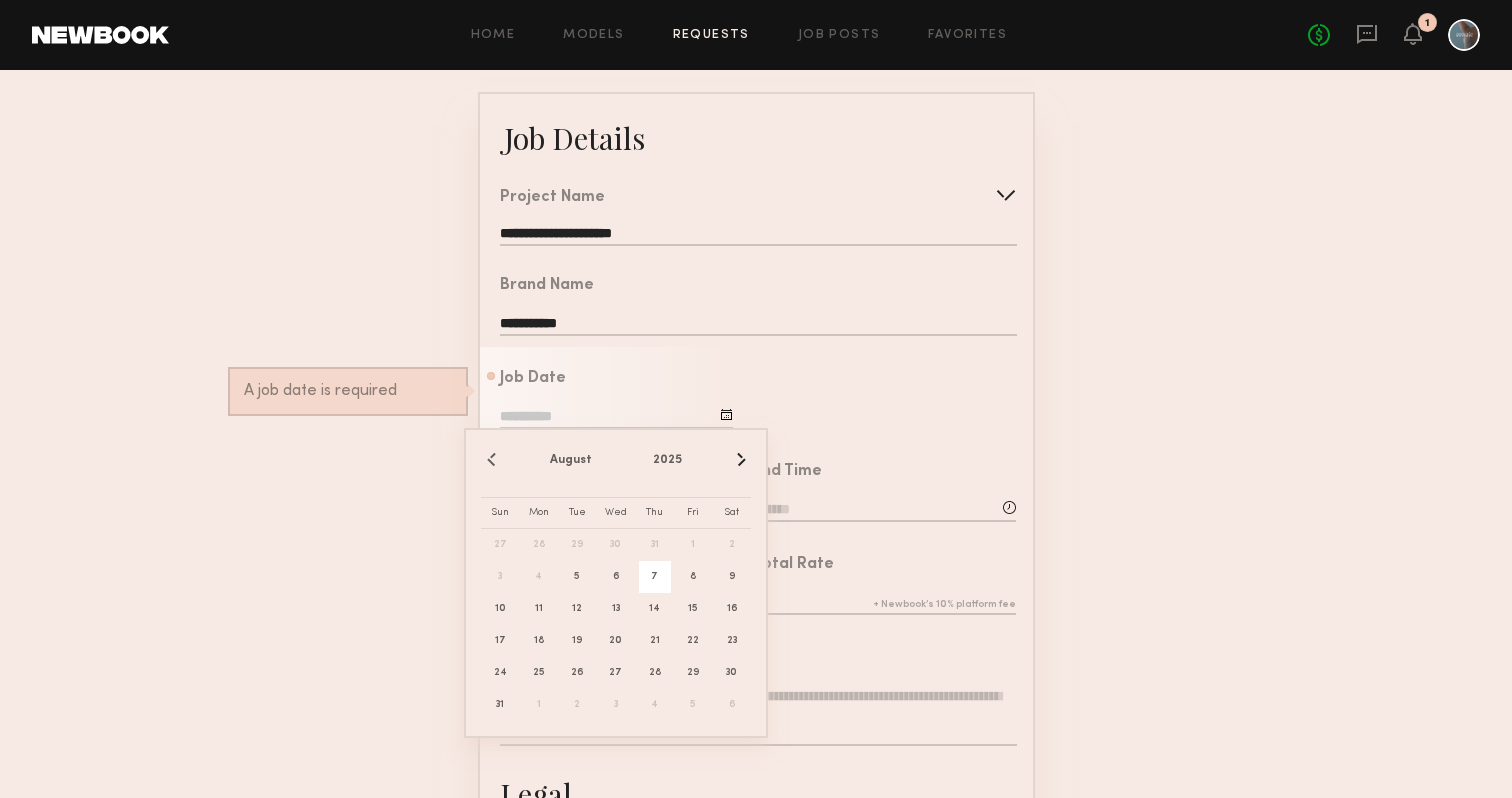 click on "7" 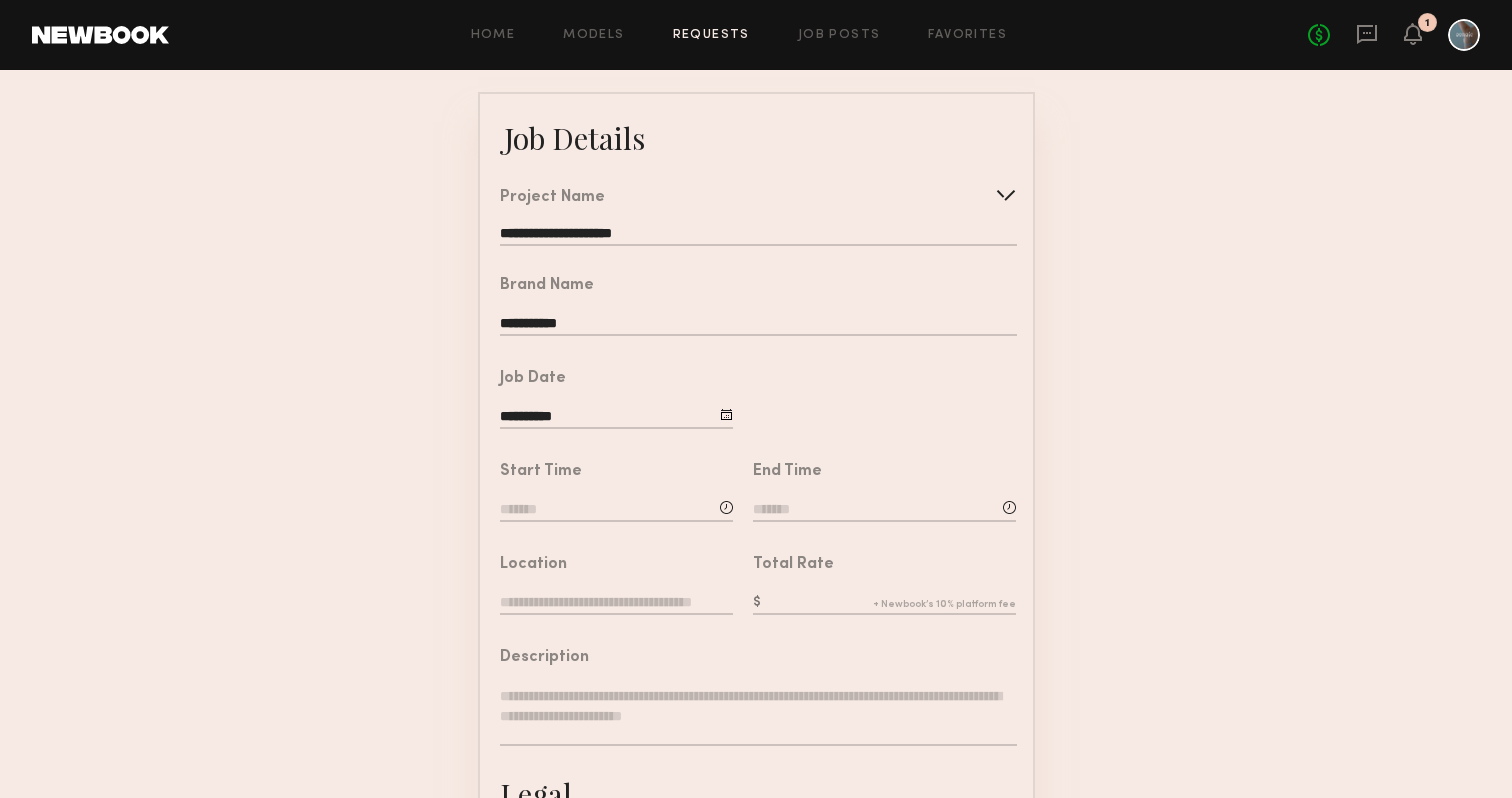 click 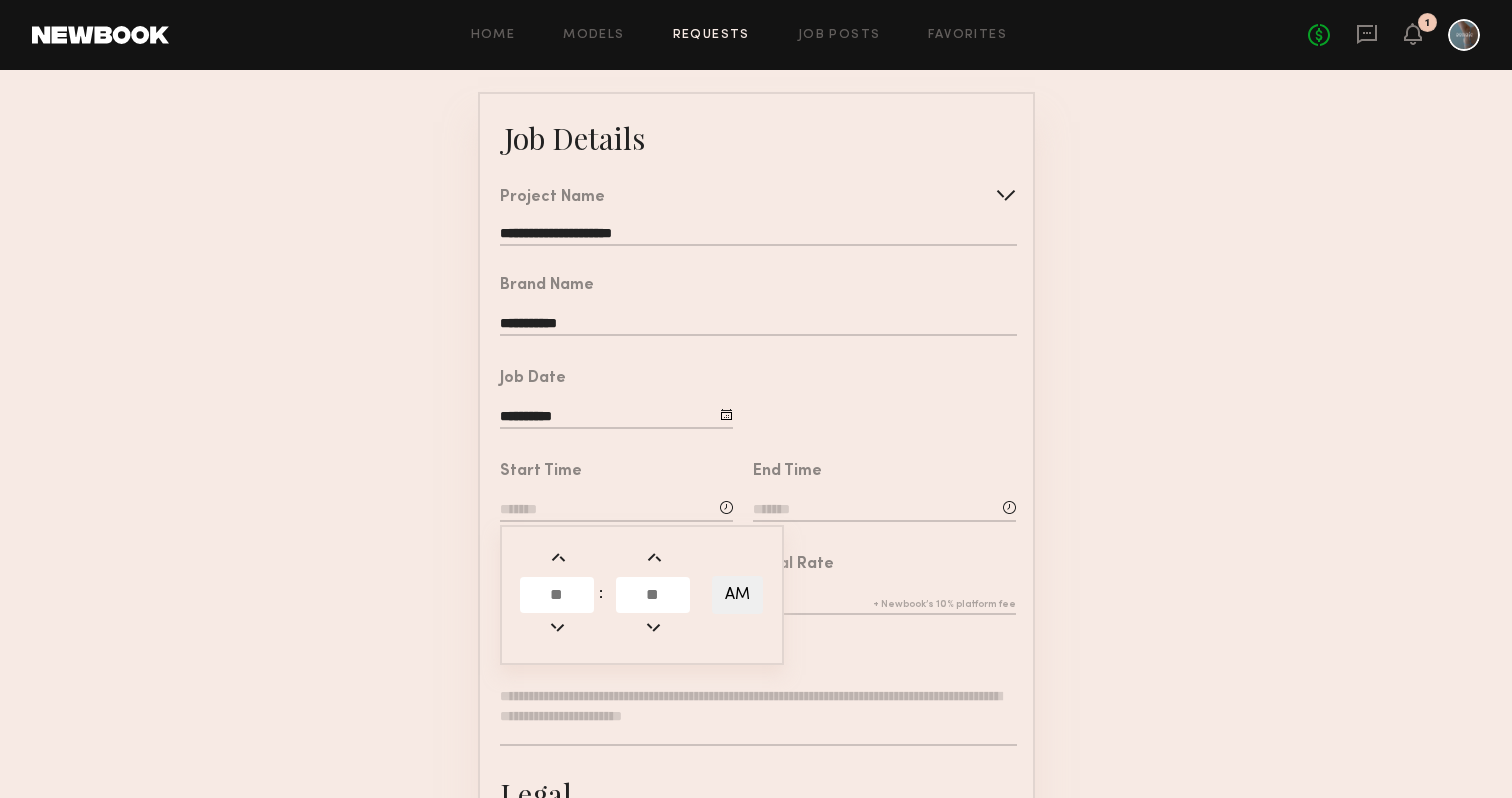 click on "**********" 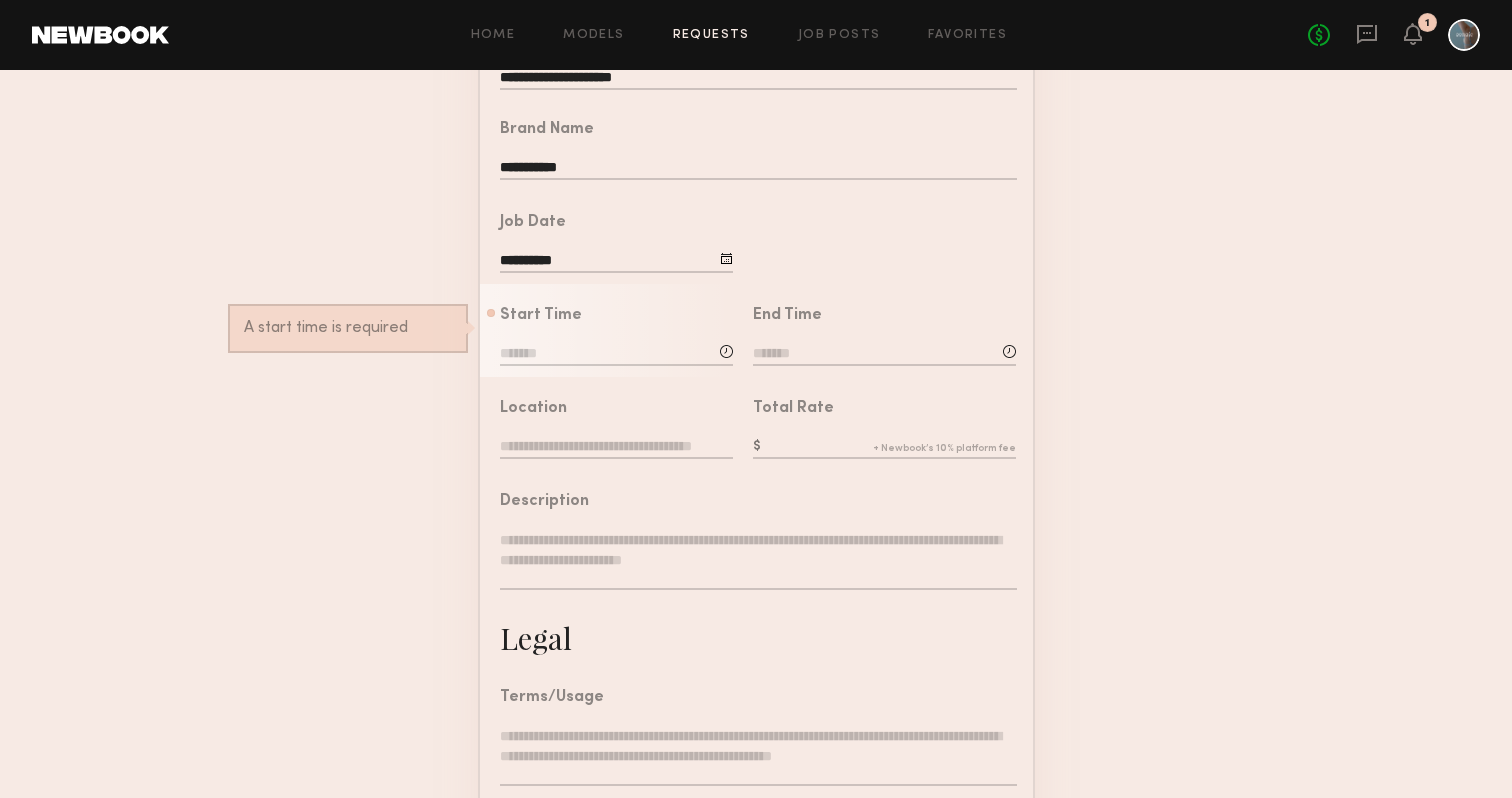 scroll, scrollTop: 0, scrollLeft: 0, axis: both 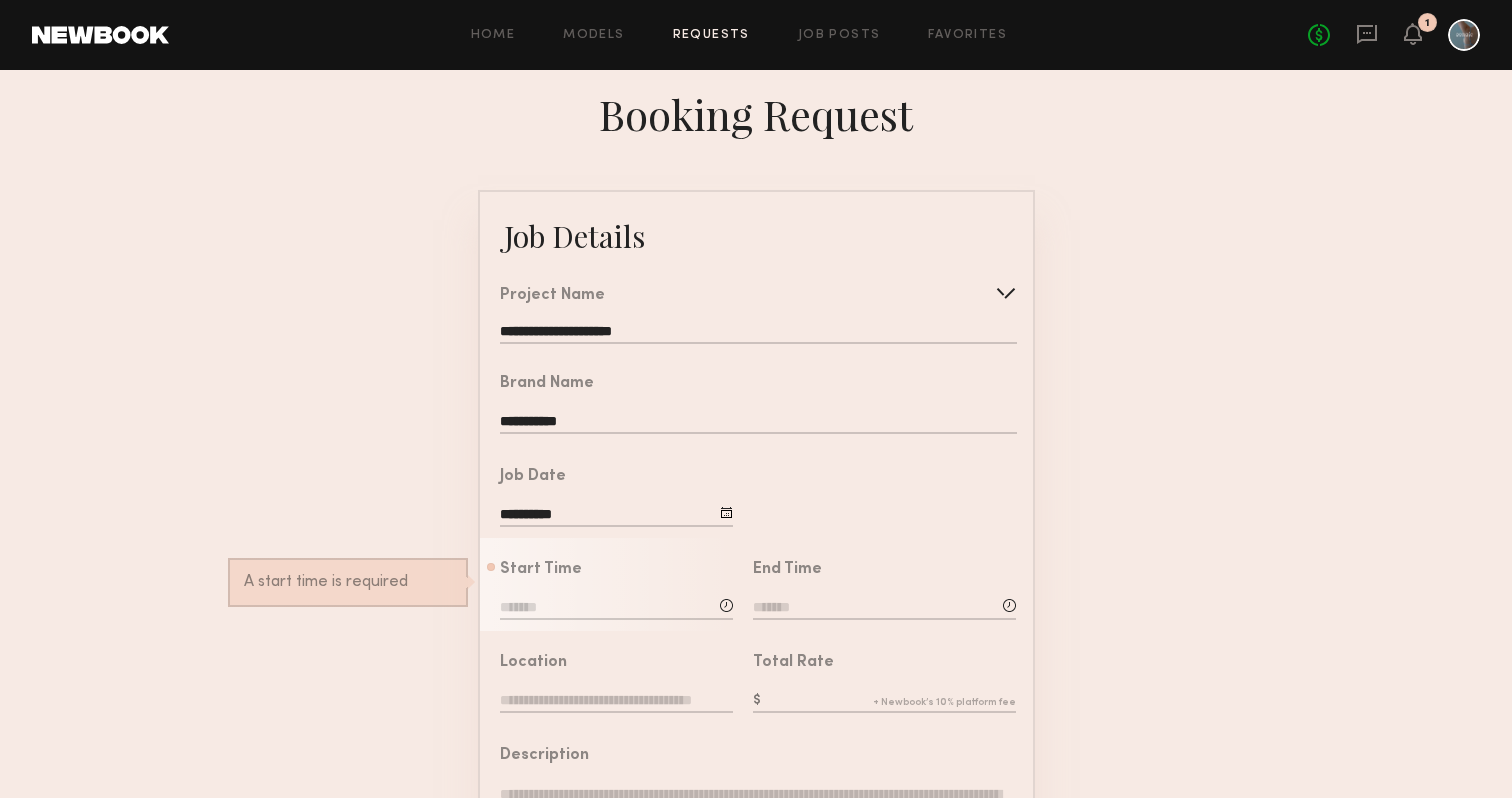 click 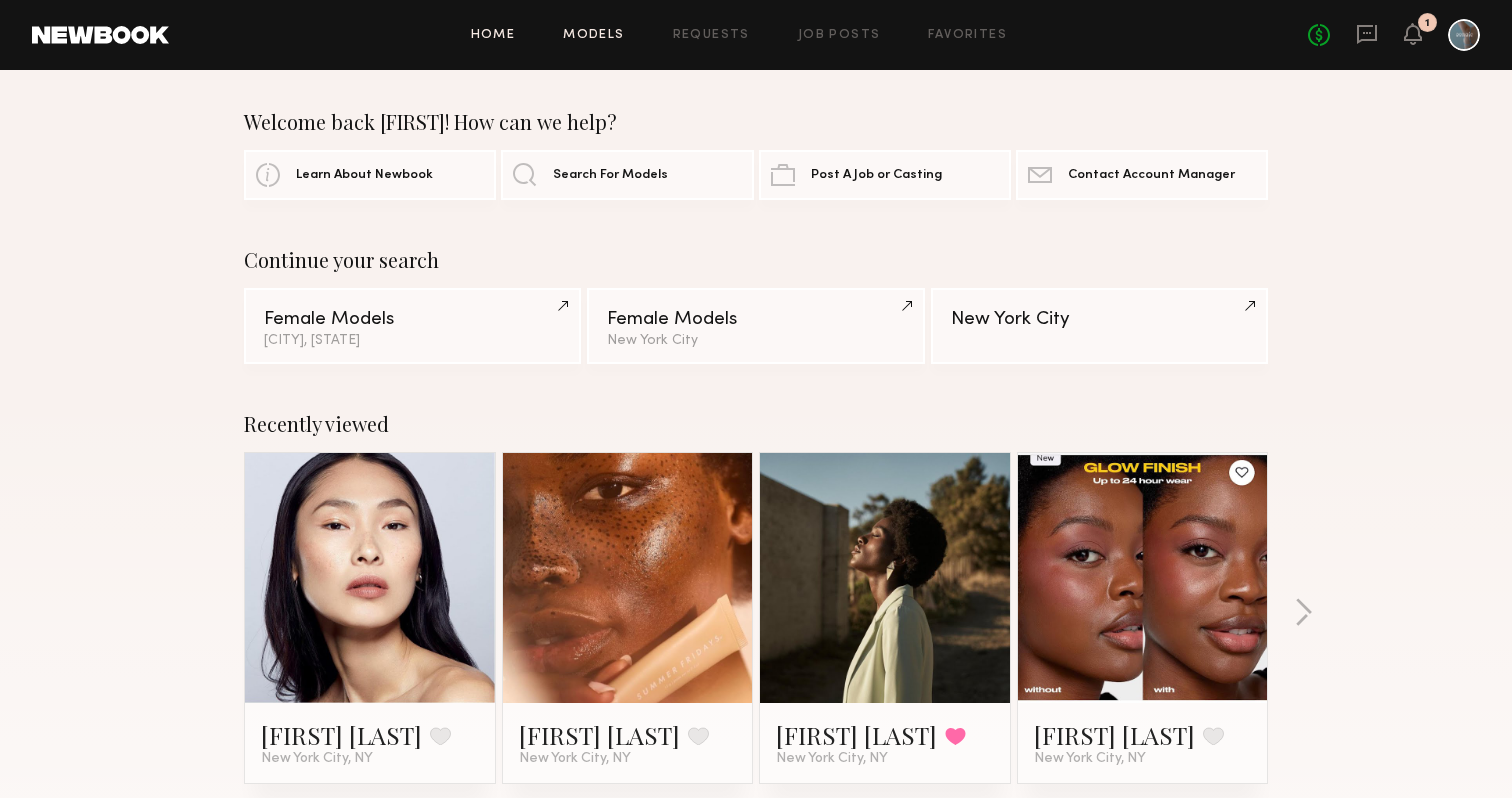 click on "Models" 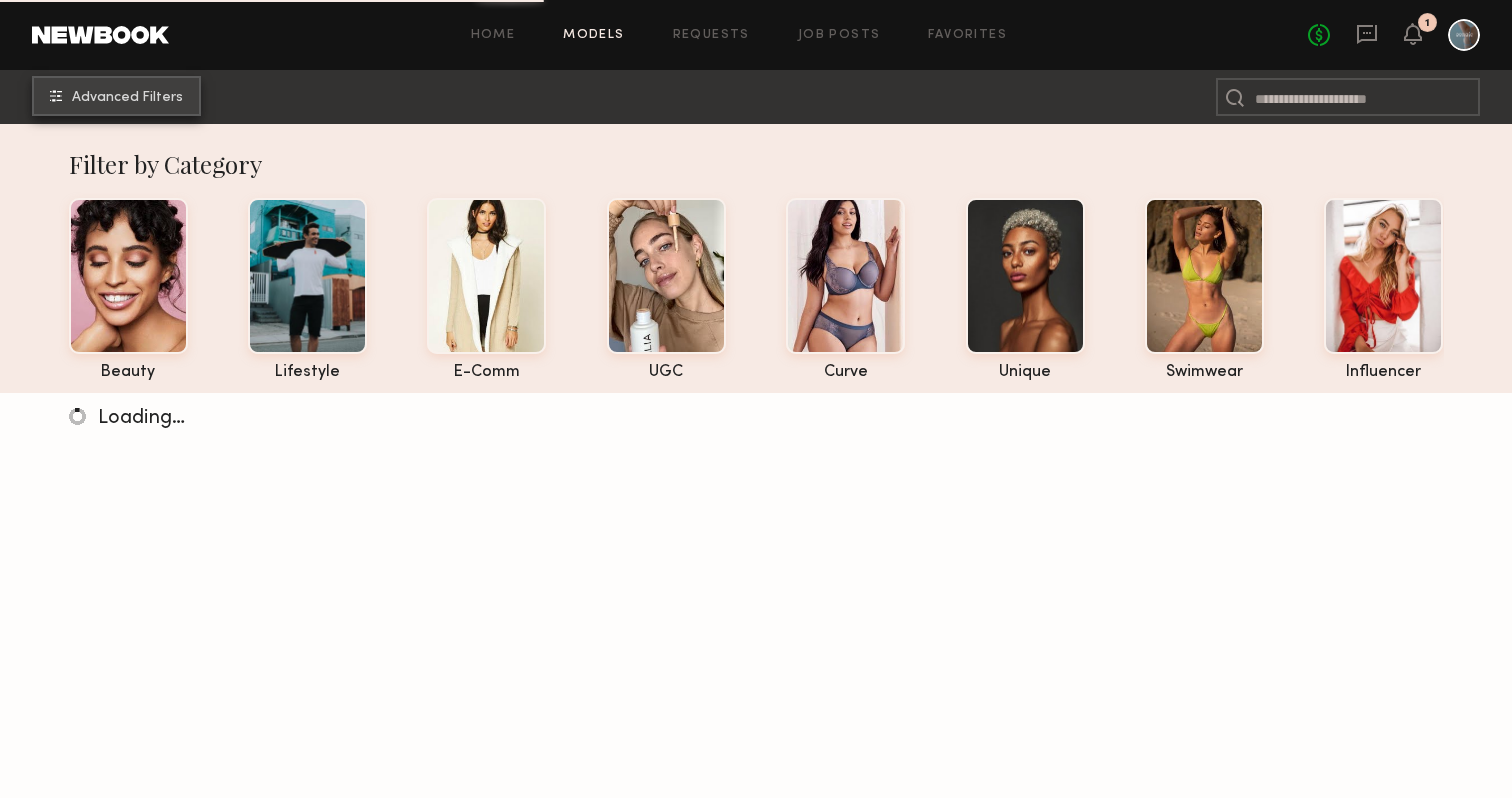 click on "Advanced Filters" 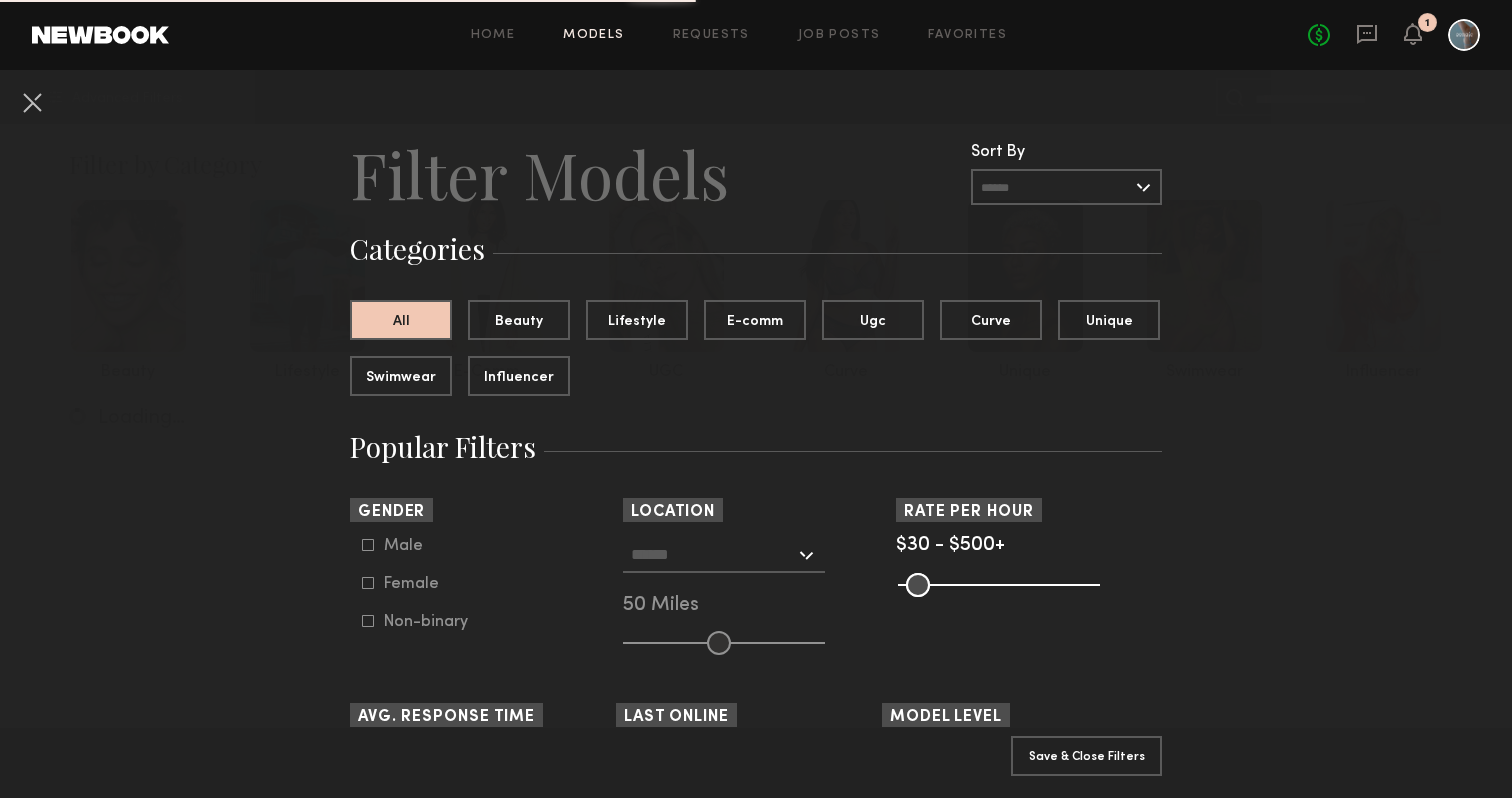 click 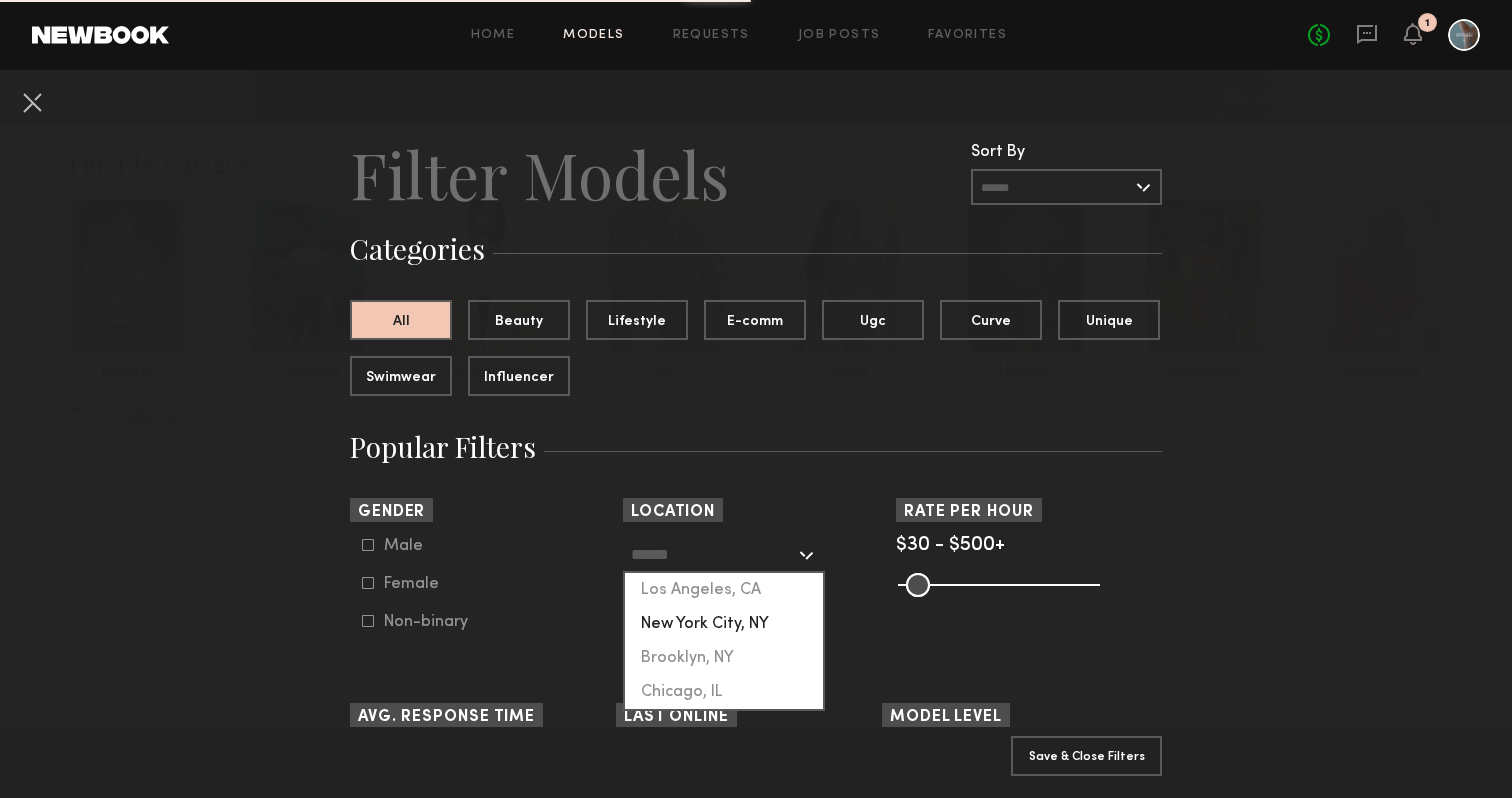 click on "New York City, NY" 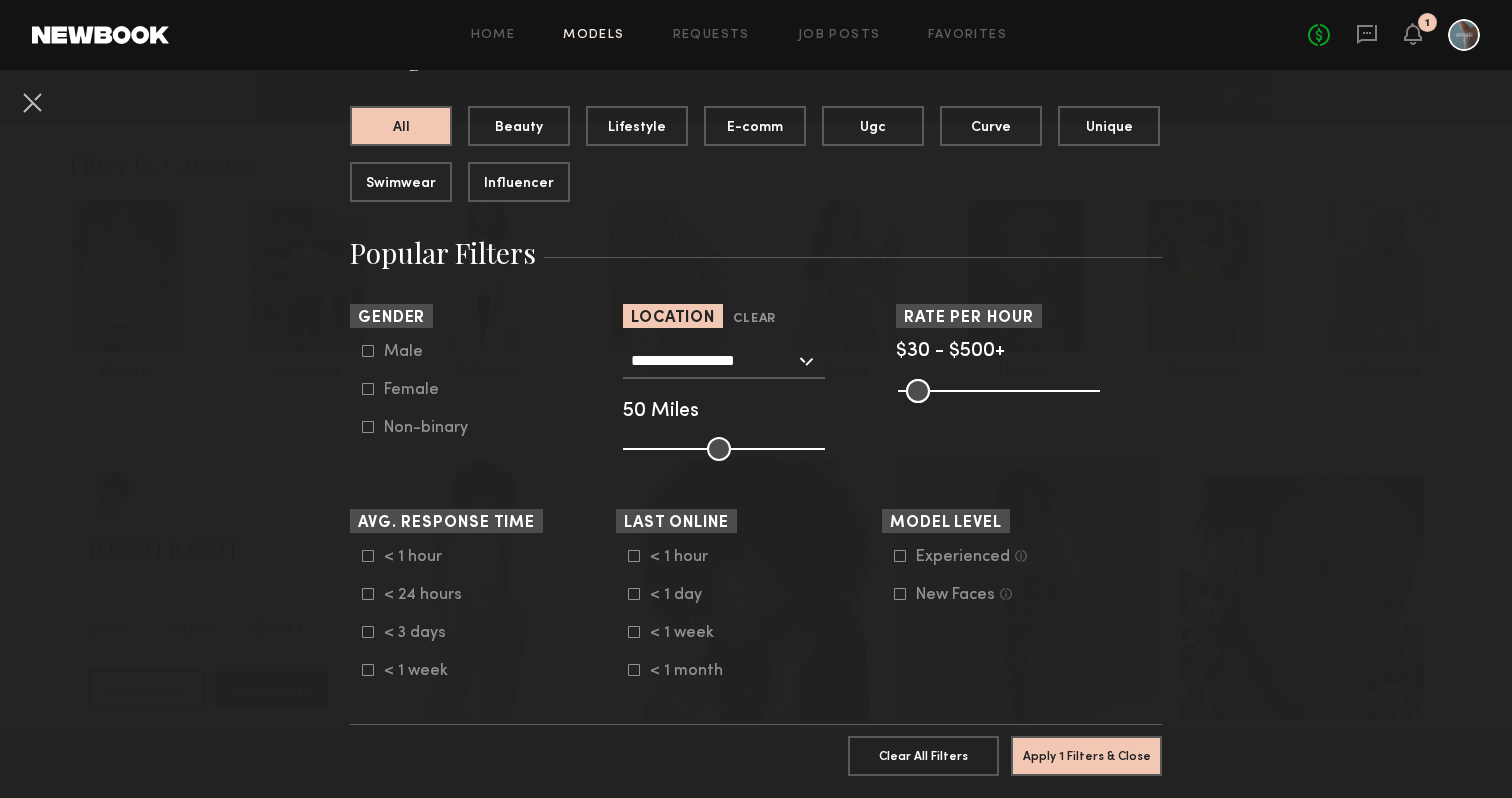 scroll, scrollTop: 264, scrollLeft: 0, axis: vertical 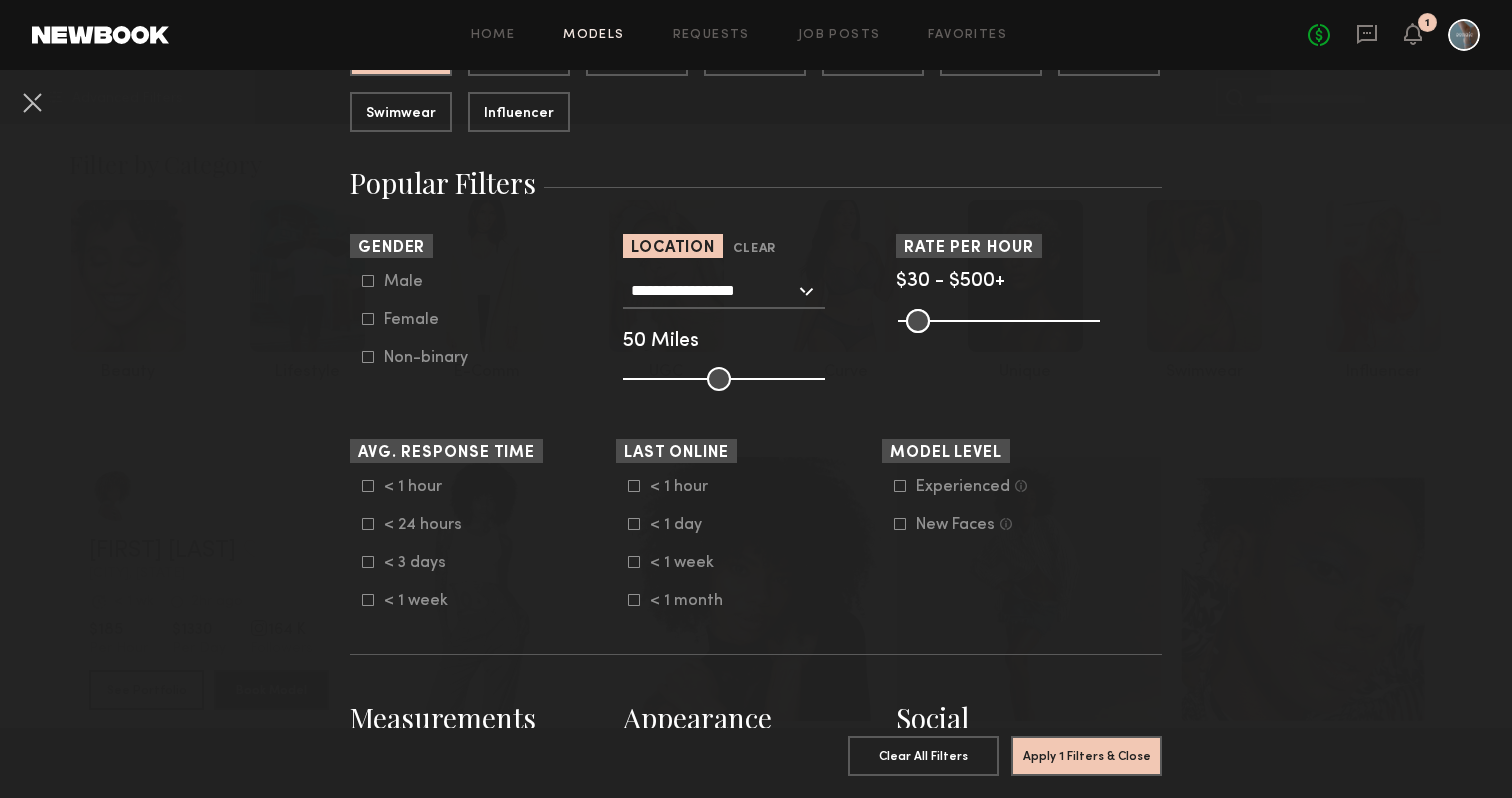 click on "Female" 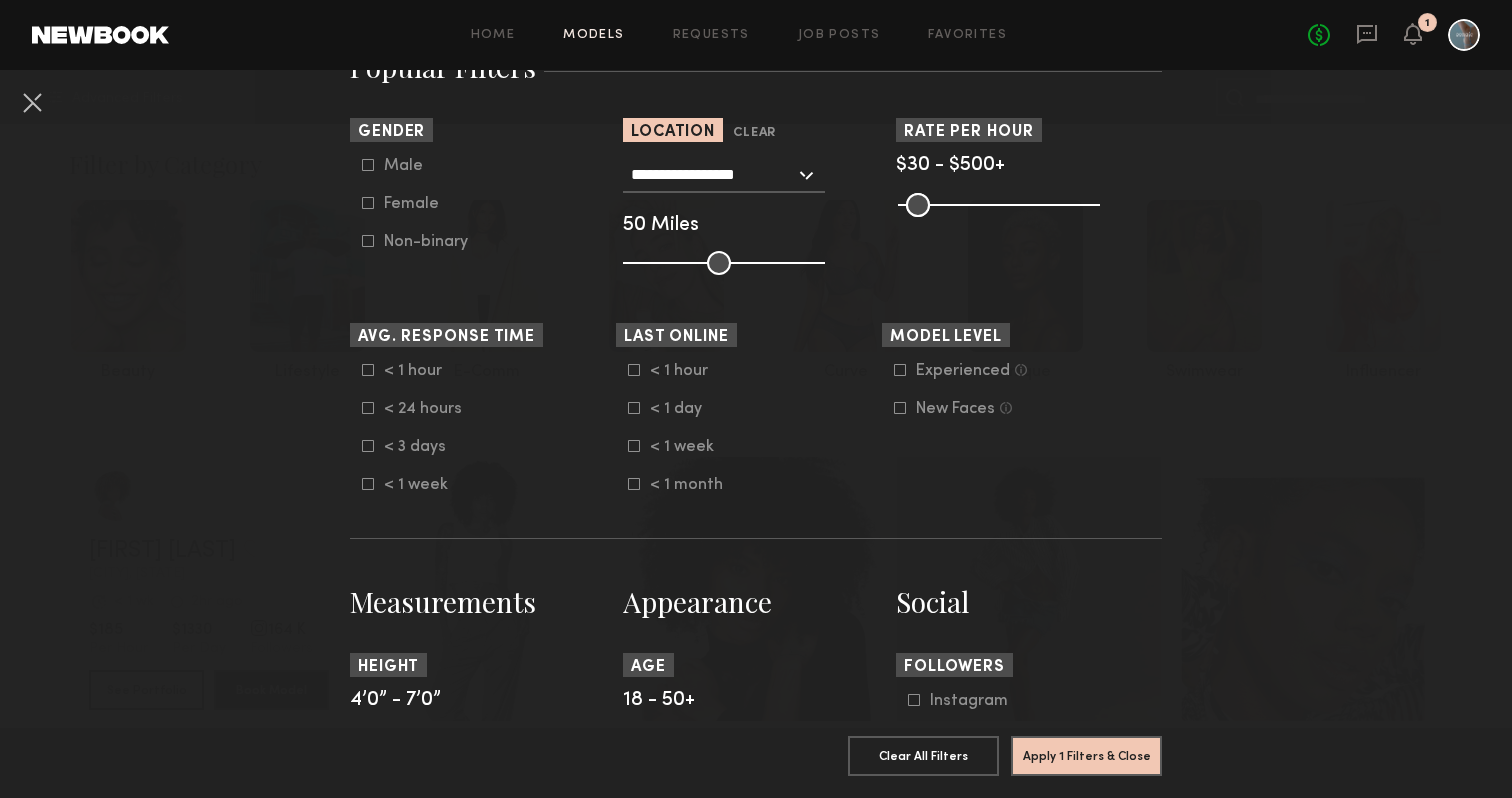 scroll, scrollTop: 357, scrollLeft: 0, axis: vertical 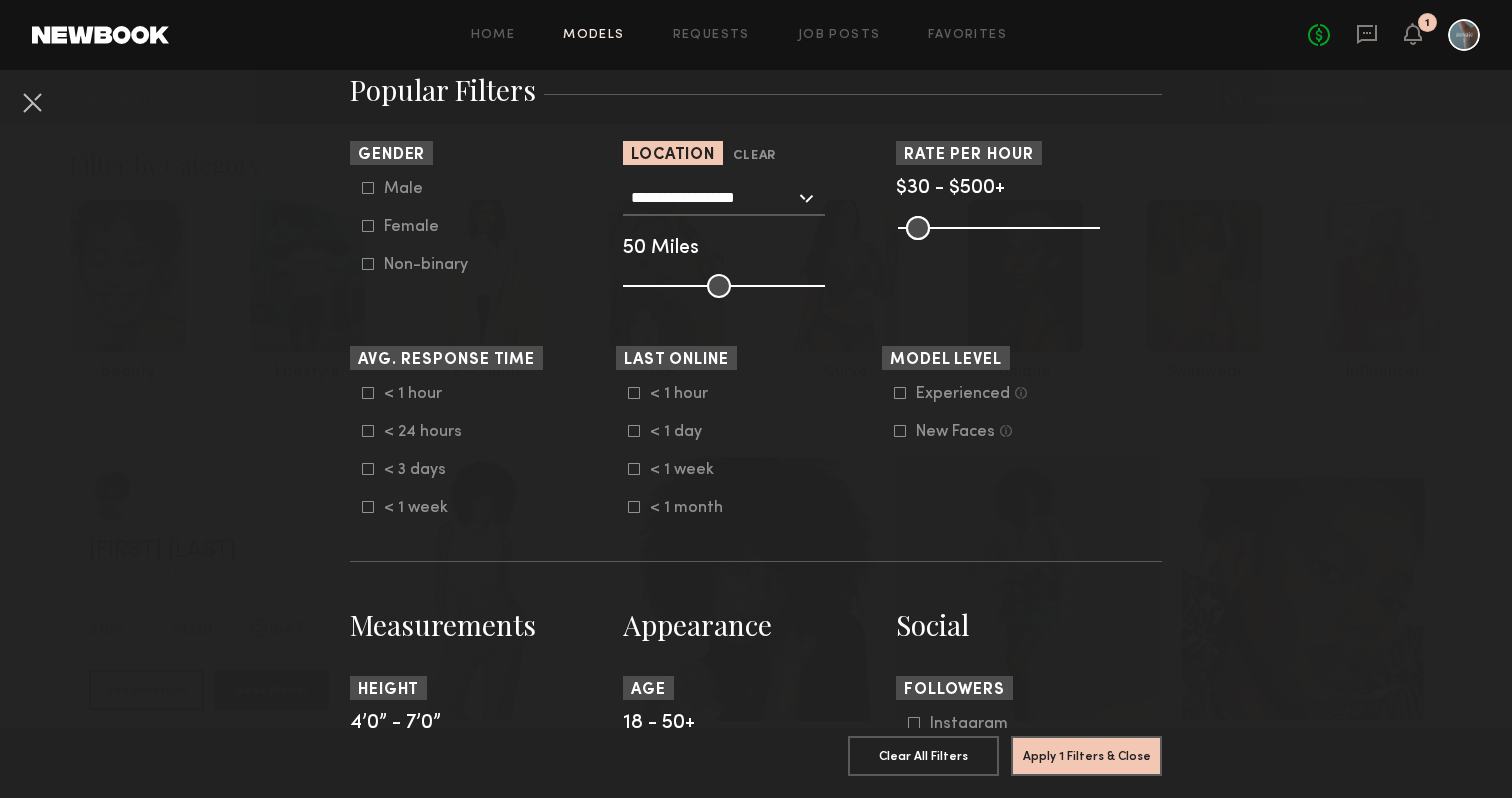 click on "Female" 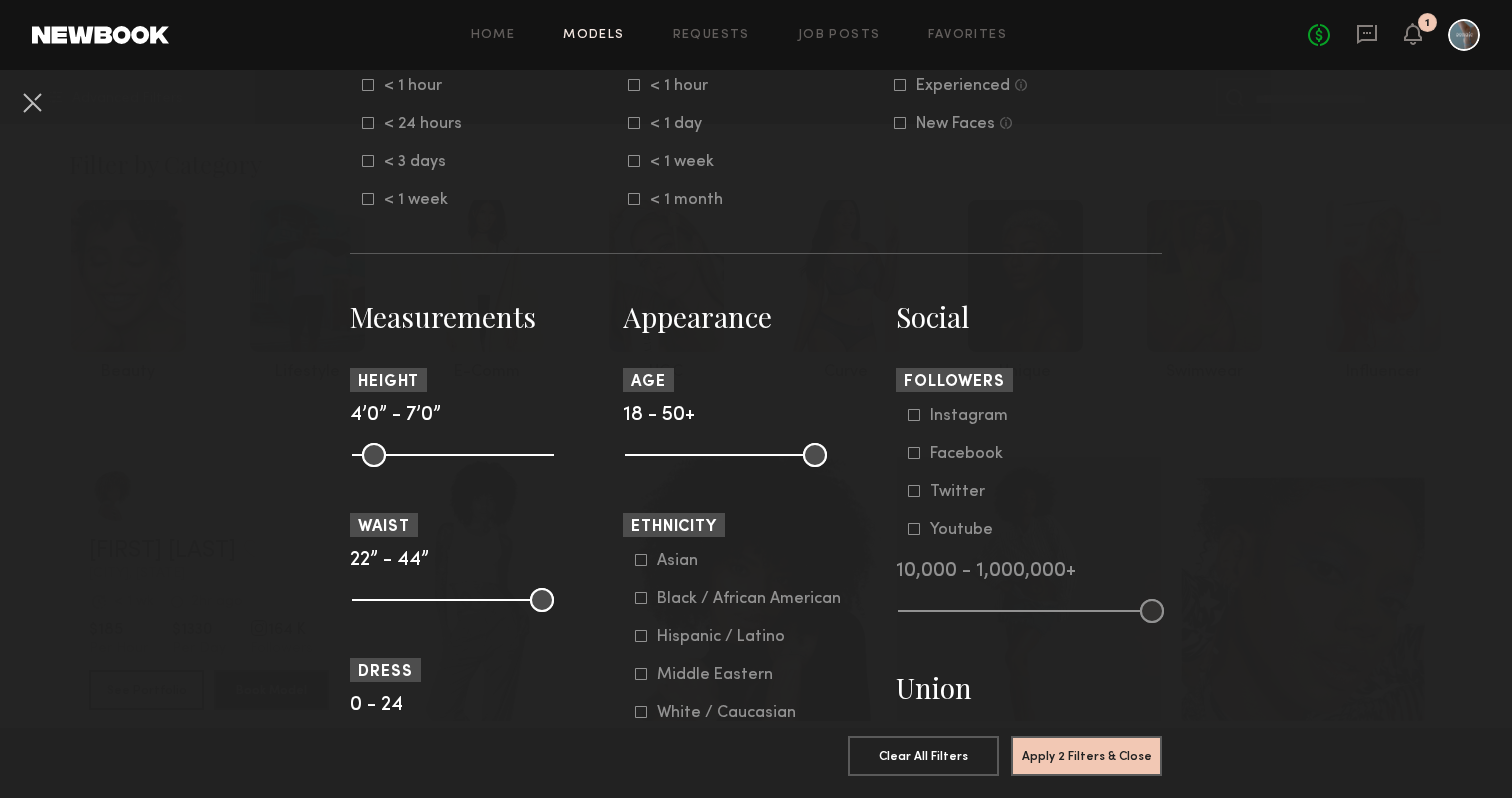 scroll, scrollTop: 667, scrollLeft: 0, axis: vertical 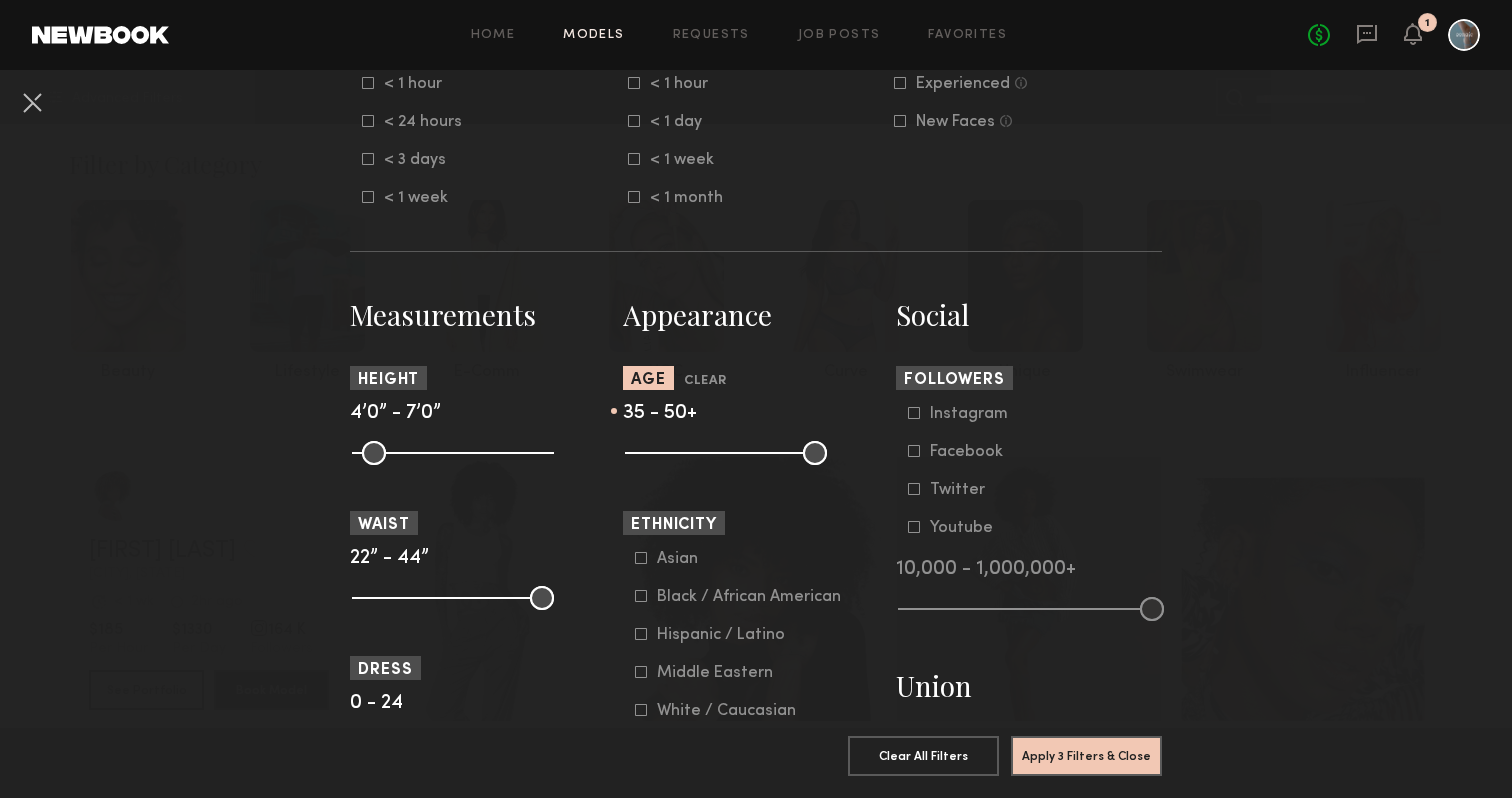 drag, startPoint x: 640, startPoint y: 454, endPoint x: 731, endPoint y: 455, distance: 91.00549 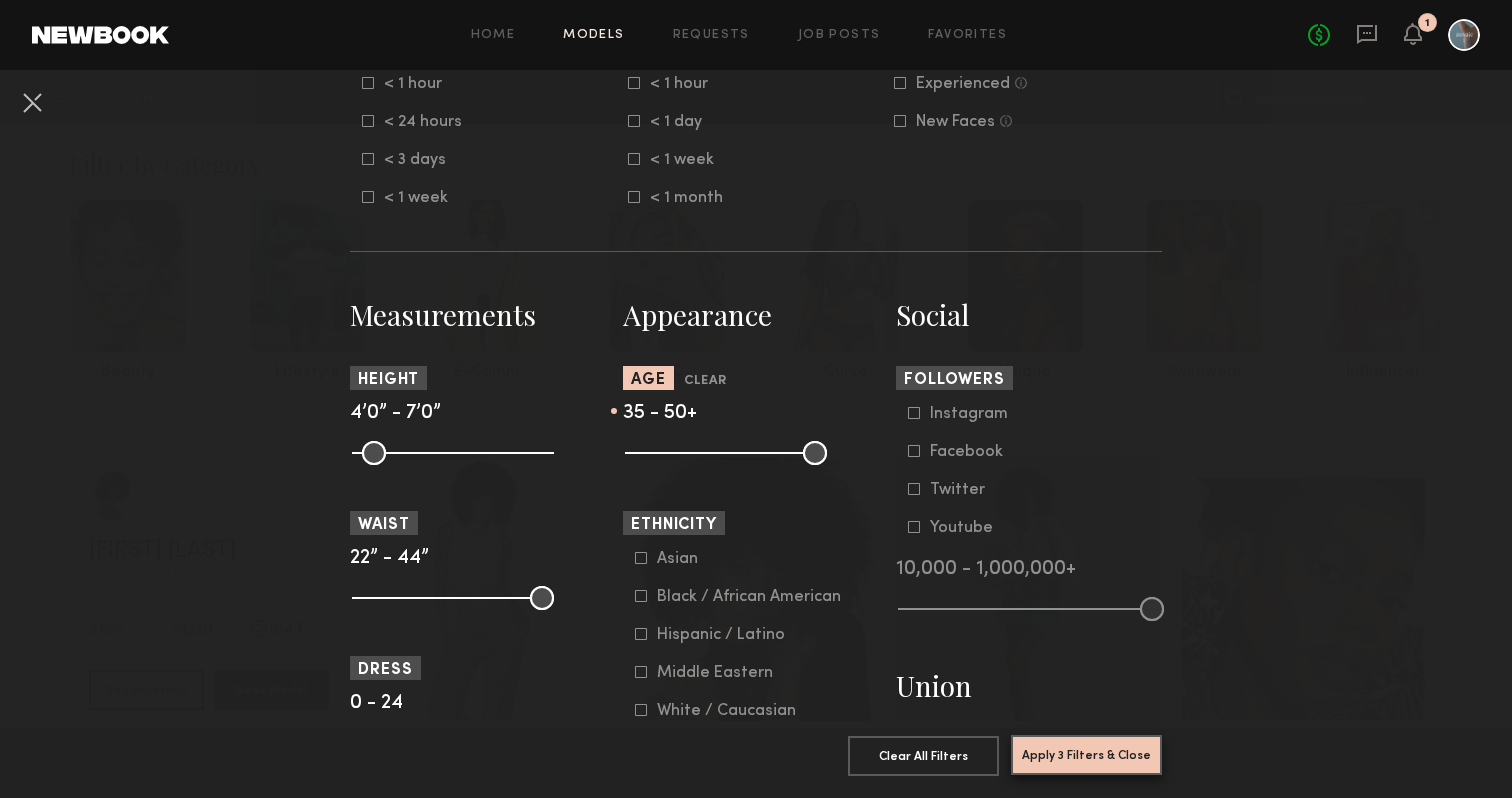 click on "Apply 3 Filters & Close" 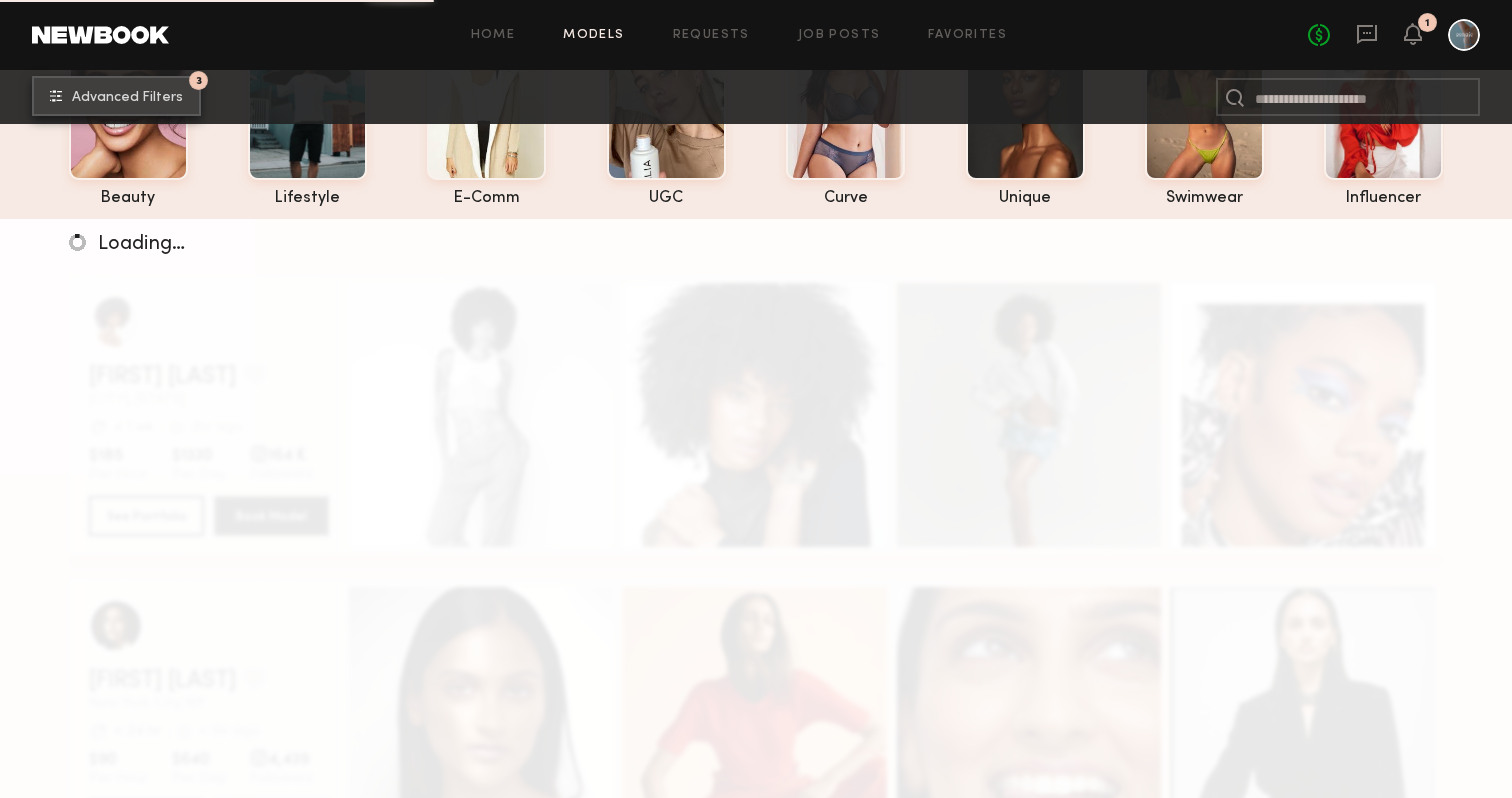 scroll, scrollTop: 177, scrollLeft: 0, axis: vertical 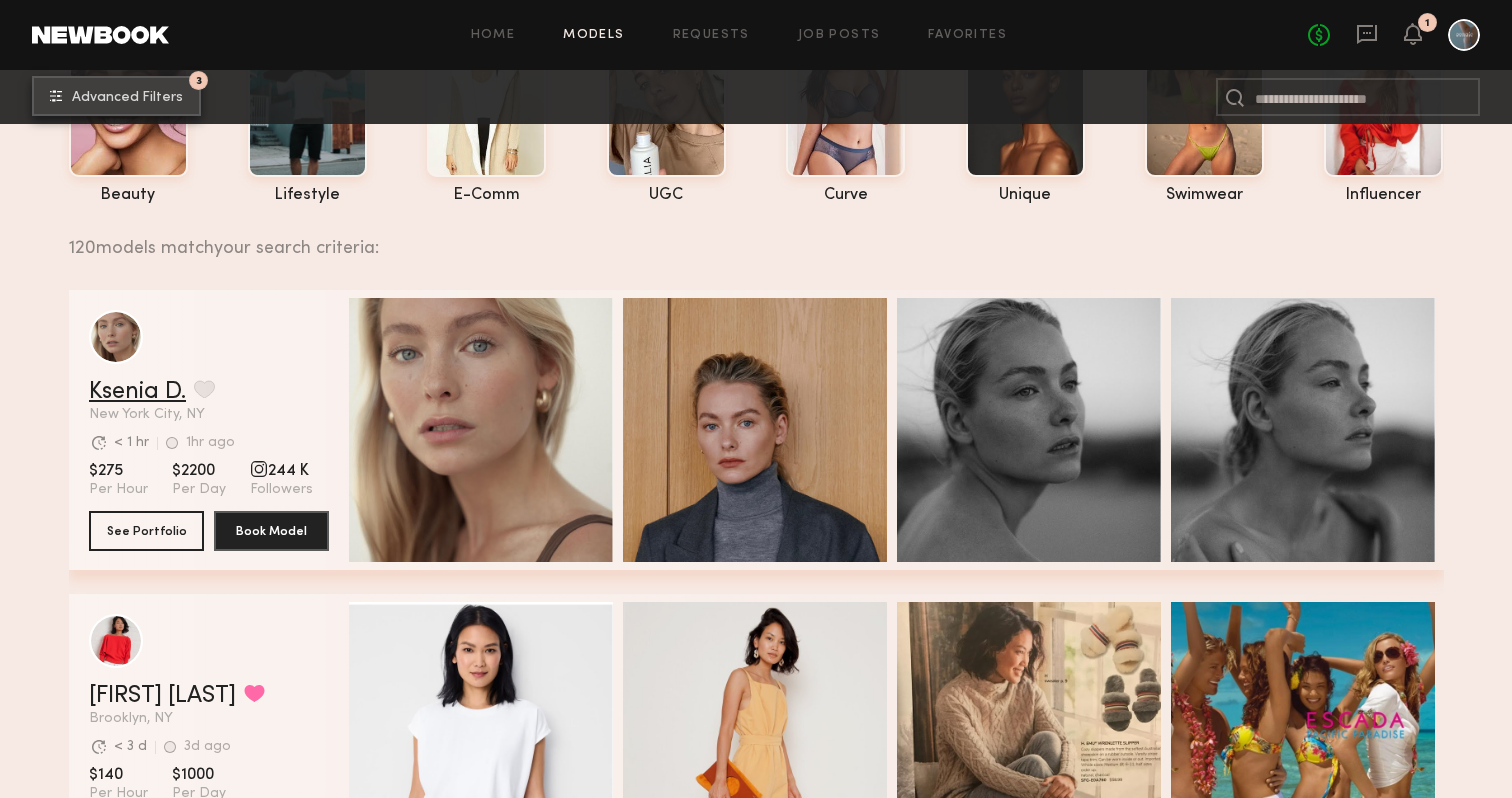 type 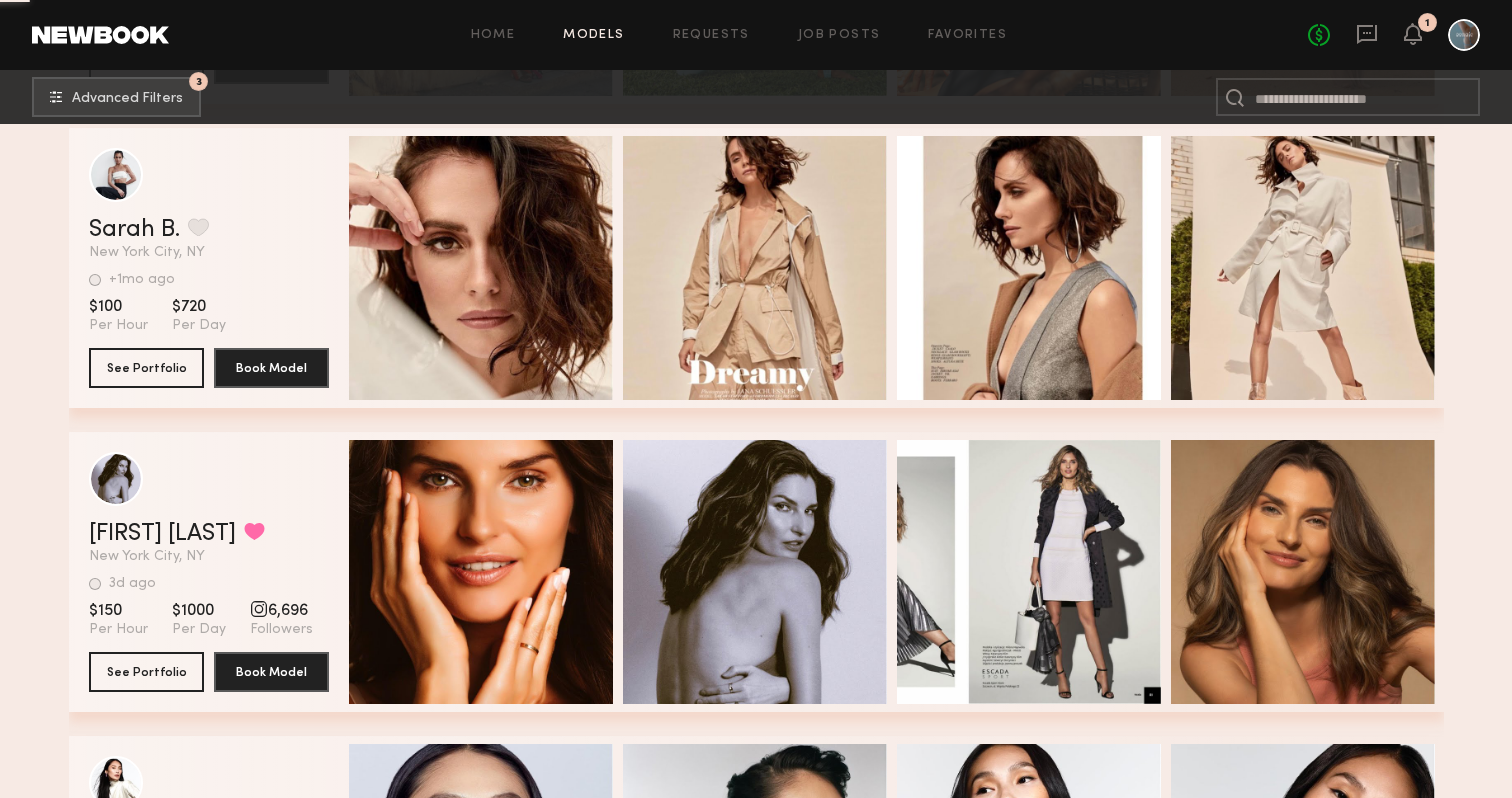 scroll, scrollTop: 2537, scrollLeft: 0, axis: vertical 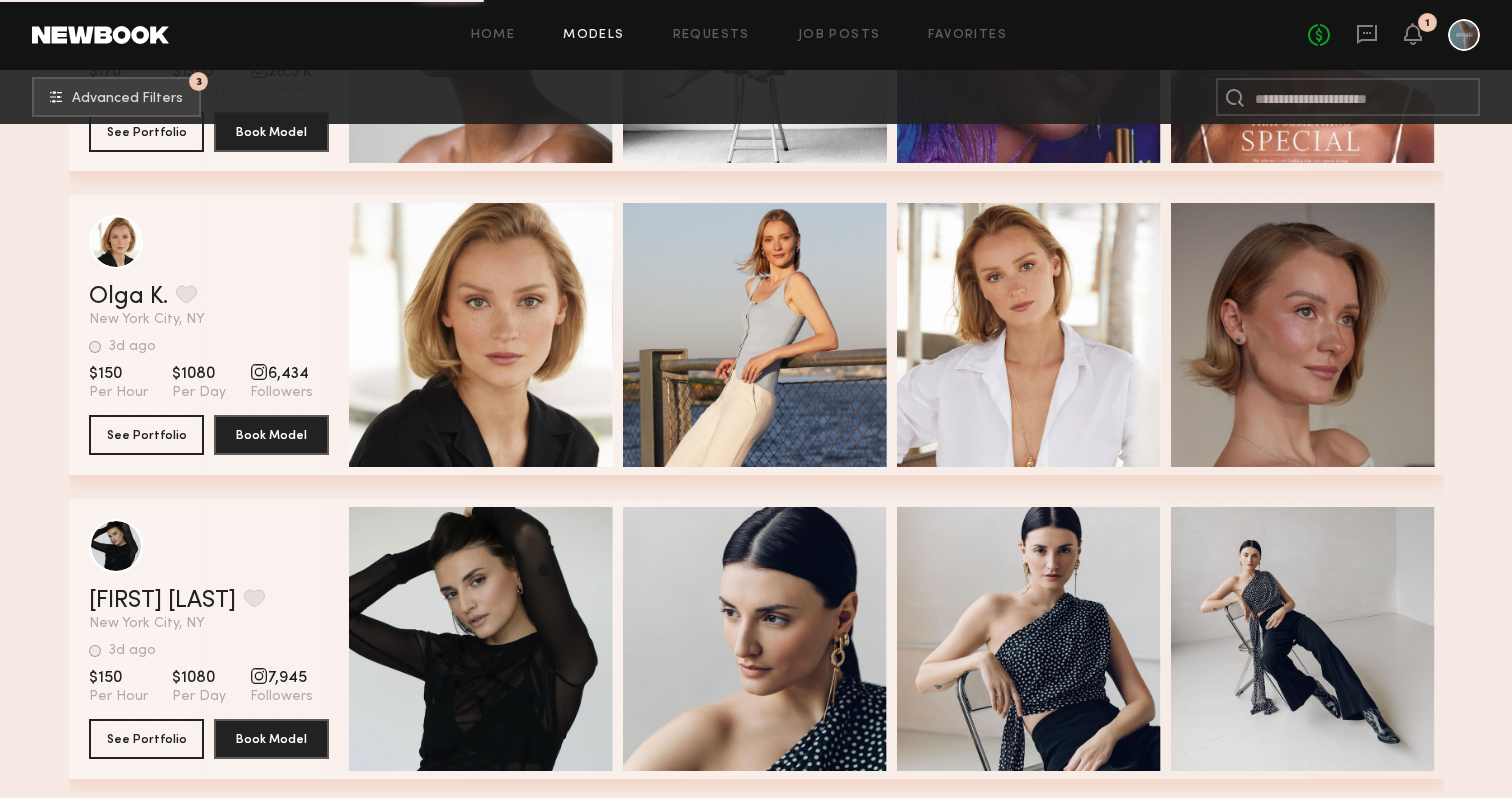 drag, startPoint x: 61, startPoint y: 523, endPoint x: 19, endPoint y: 451, distance: 83.35467 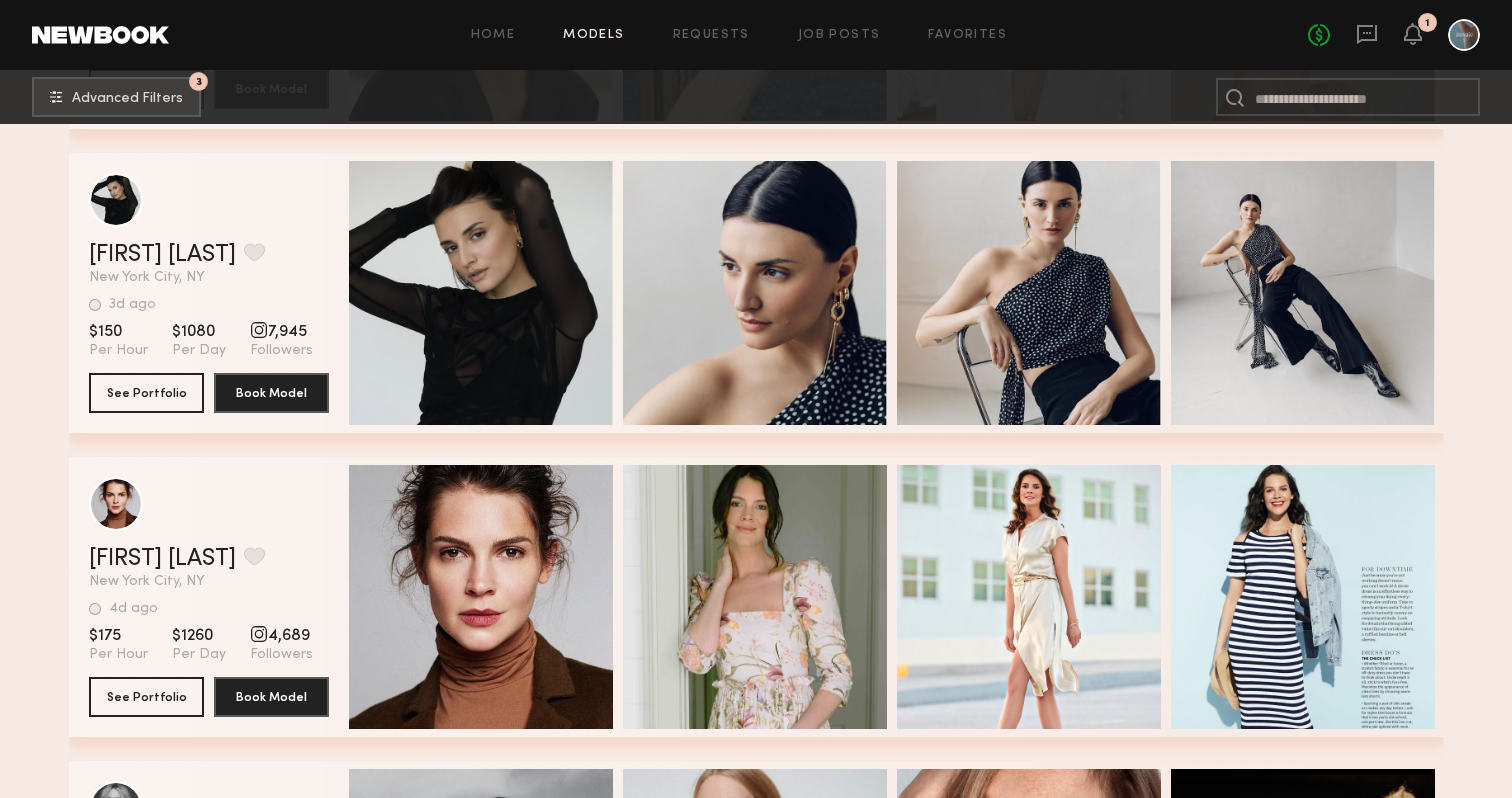 scroll, scrollTop: 6338, scrollLeft: 0, axis: vertical 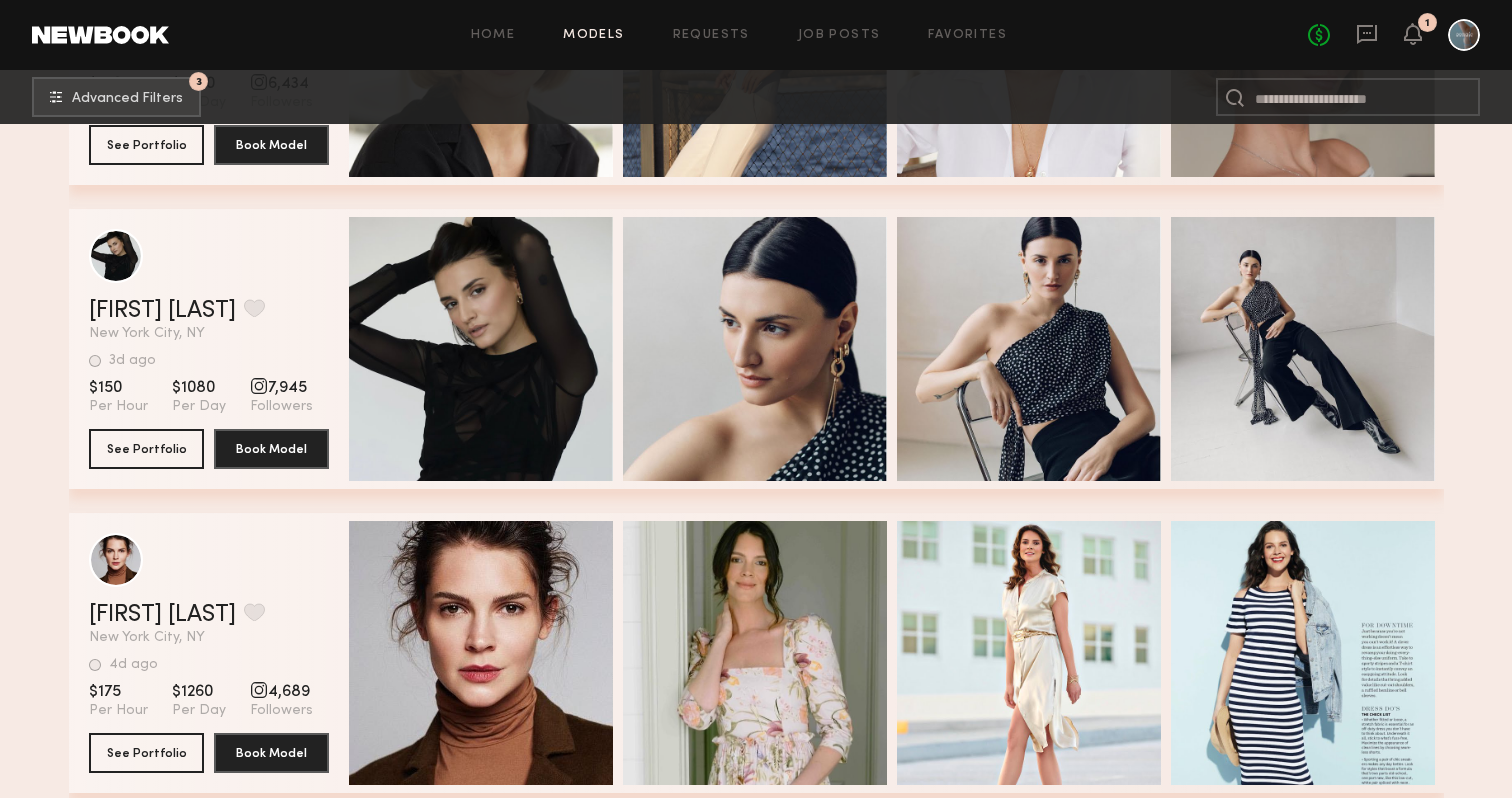 click on "Filter by Category  beauty lifestyle e-comm UGC curve unique swimwear influencer 120  models match  your search criteria: Dinara C. Favorite New York City, NY < 1hr ago Last Online View Portfolio < 1hr ago Last Online $200 Per Hour $1100 Per Day See Portfolio Book Model Quick Preview Quick Preview Quick Preview Quick Preview Luisa M. Favorite New York City, NY Avg. request  response time < 3 d +1mo ago Last Online View Portfolio Avg. request  response time < 3 d +1mo ago Last Online $150 Per Hour $750 Per Day See Portfolio Book Model Quick Preview Quick Preview Quick Preview Quick Preview Vanessa O. Favorite New York City, NY 3d ago Last Online View Portfolio 3d ago Last Online $195 Per Hour $1250 Per Day See Portfolio Book Model Quick Preview Quick Preview Quick Preview Quick Preview Alix A. Favorite New York City, NY +1mo ago Last Online View Portfolio +1mo ago Last Online $200 Per Hour $1440 Per Day See Portfolio Book Model Quick Preview Quick Preview Quick Preview Quick Preview Angelica G. Favorite" 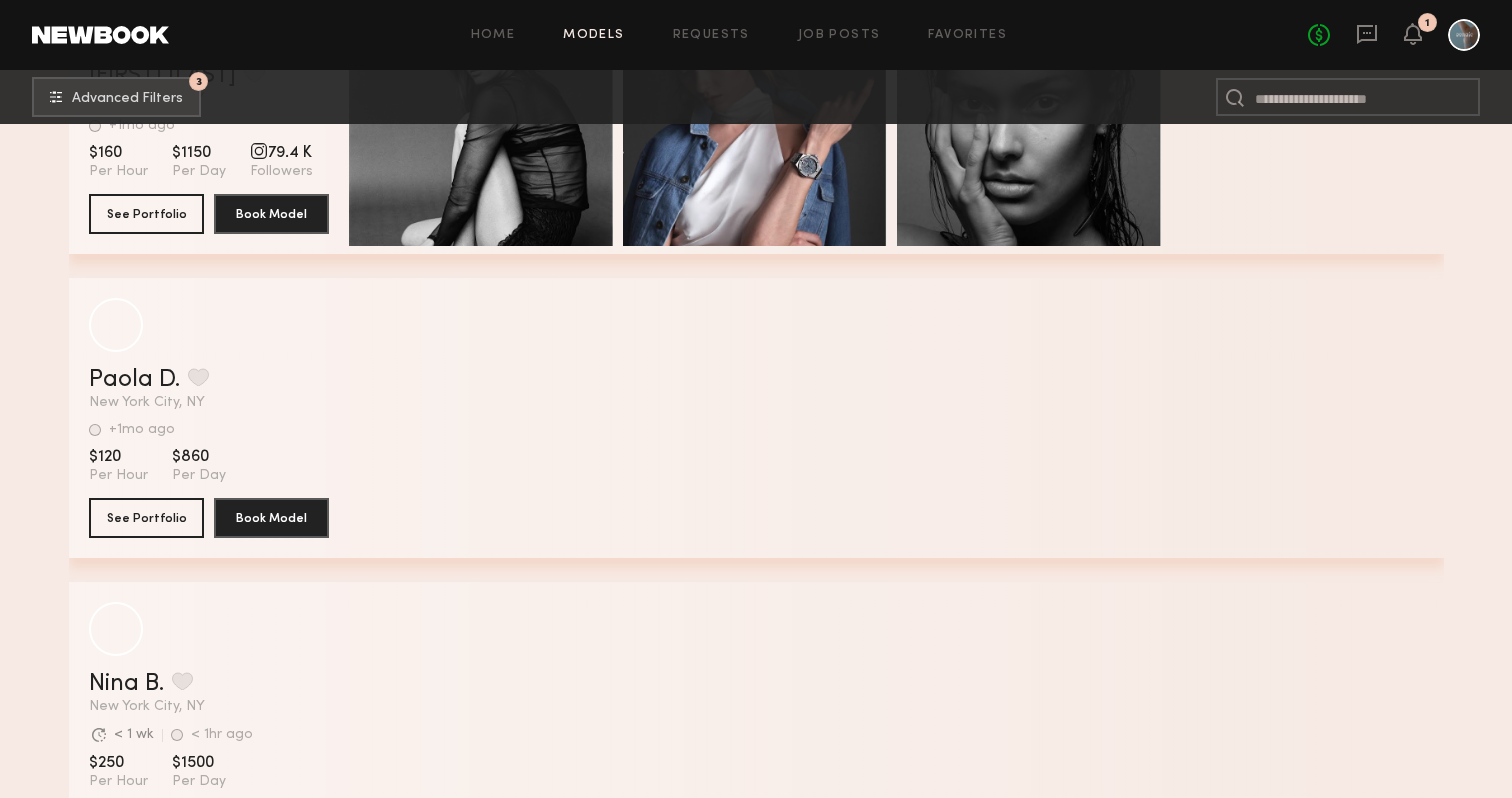 scroll, scrollTop: 8097, scrollLeft: 0, axis: vertical 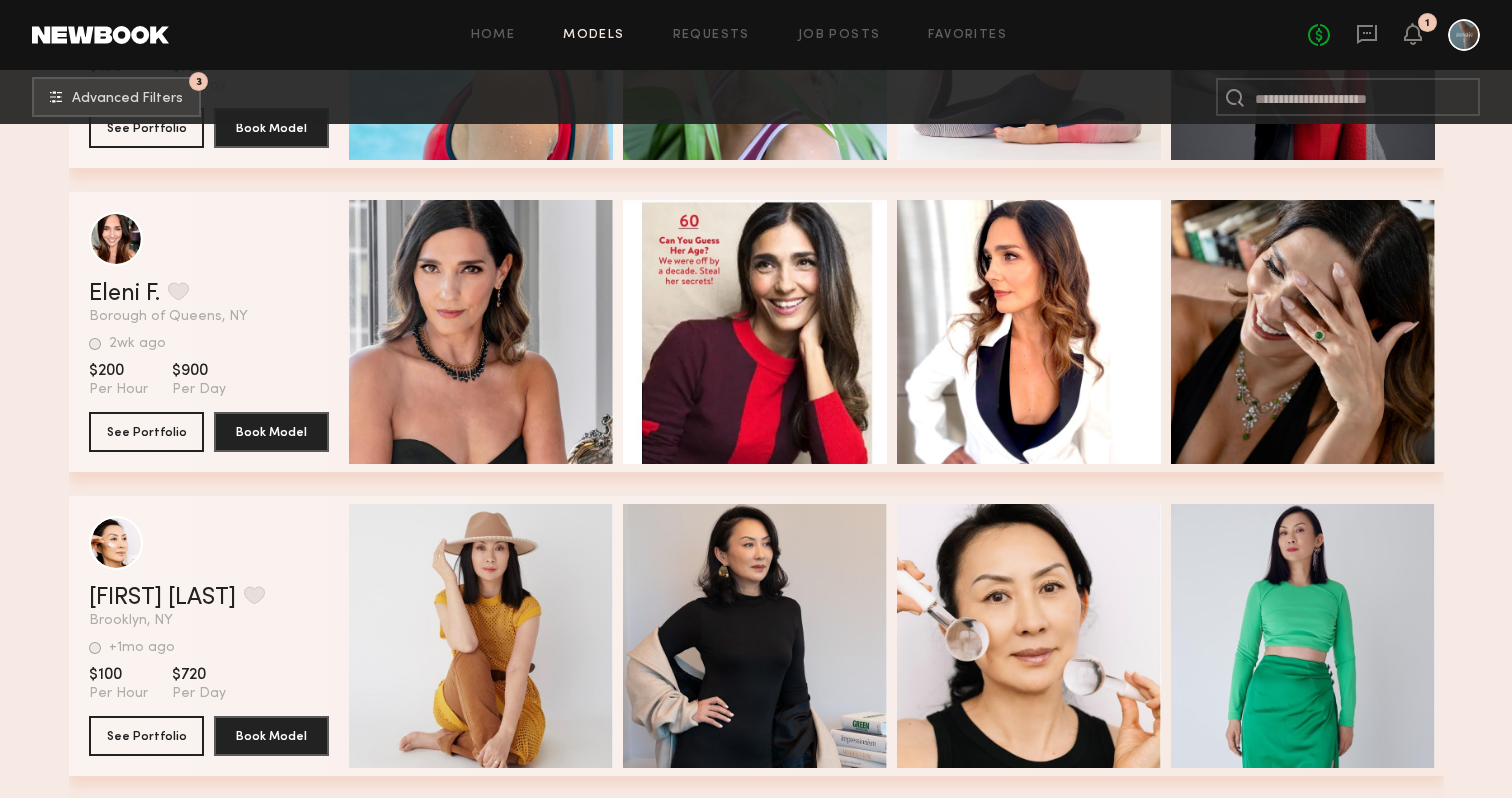 drag, startPoint x: 155, startPoint y: 211, endPoint x: 1171, endPoint y: 16, distance: 1034.5438 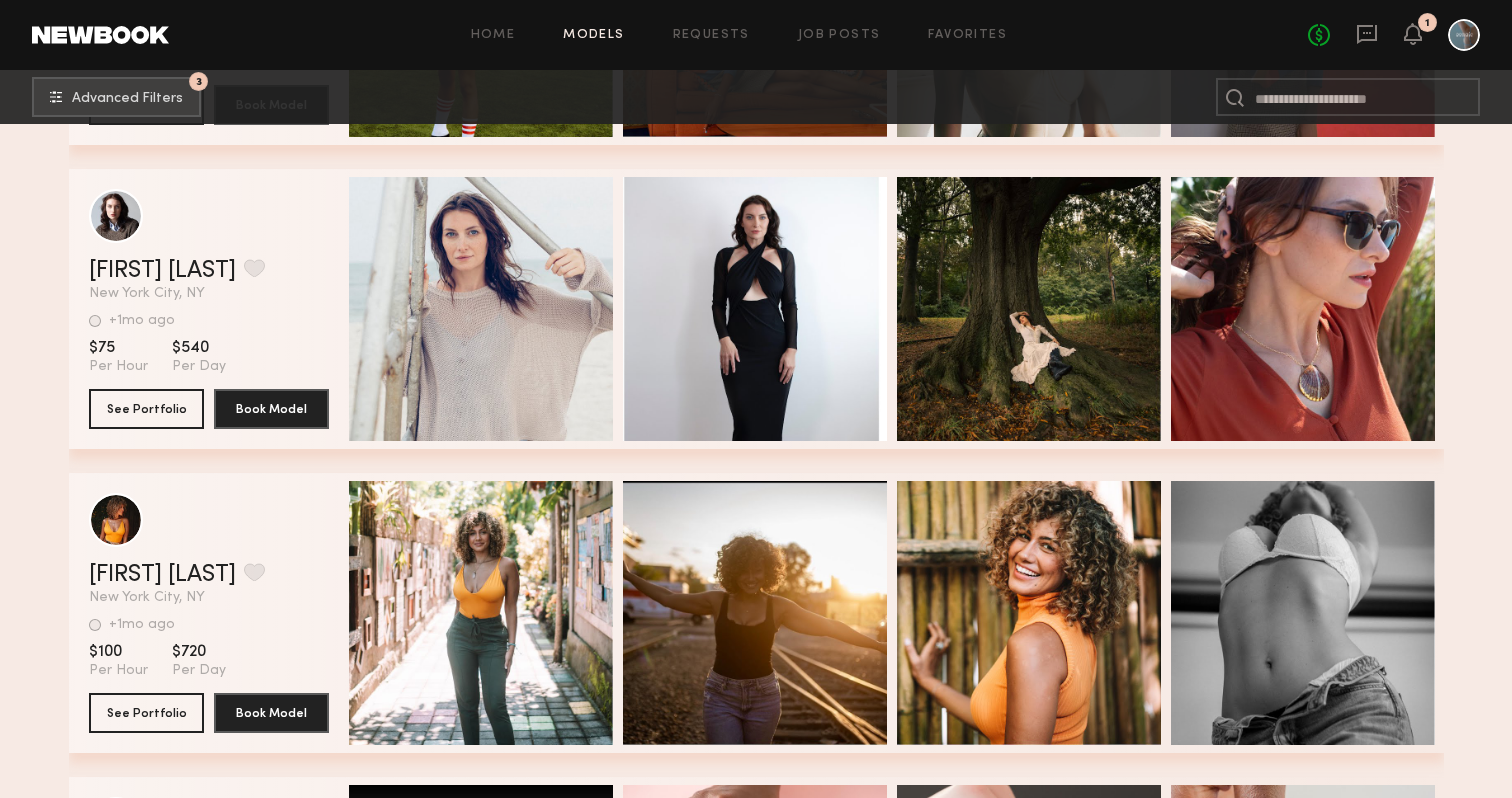 scroll, scrollTop: 33708, scrollLeft: 0, axis: vertical 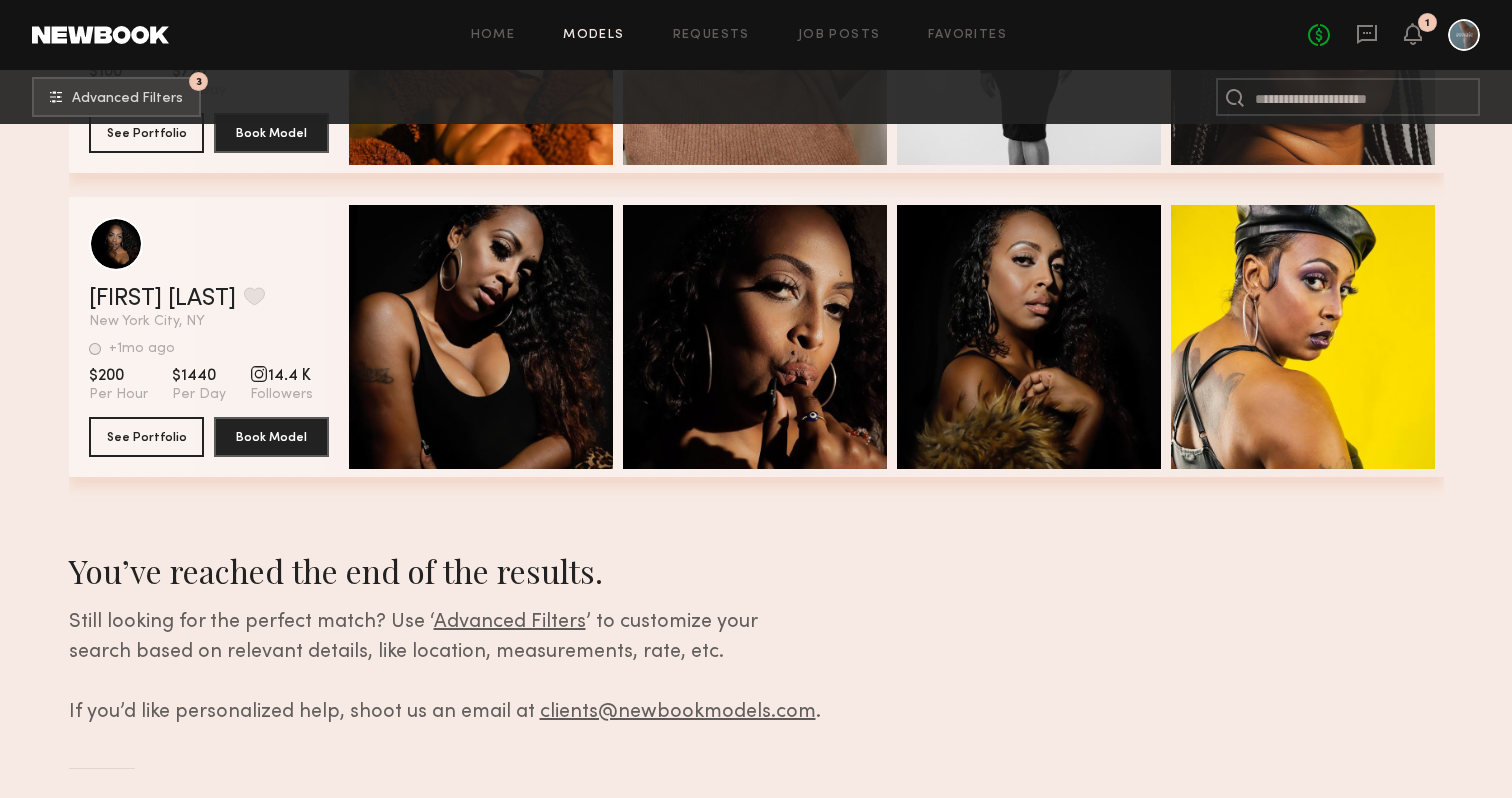 drag, startPoint x: 134, startPoint y: 303, endPoint x: 484, endPoint y: 8, distance: 457.739 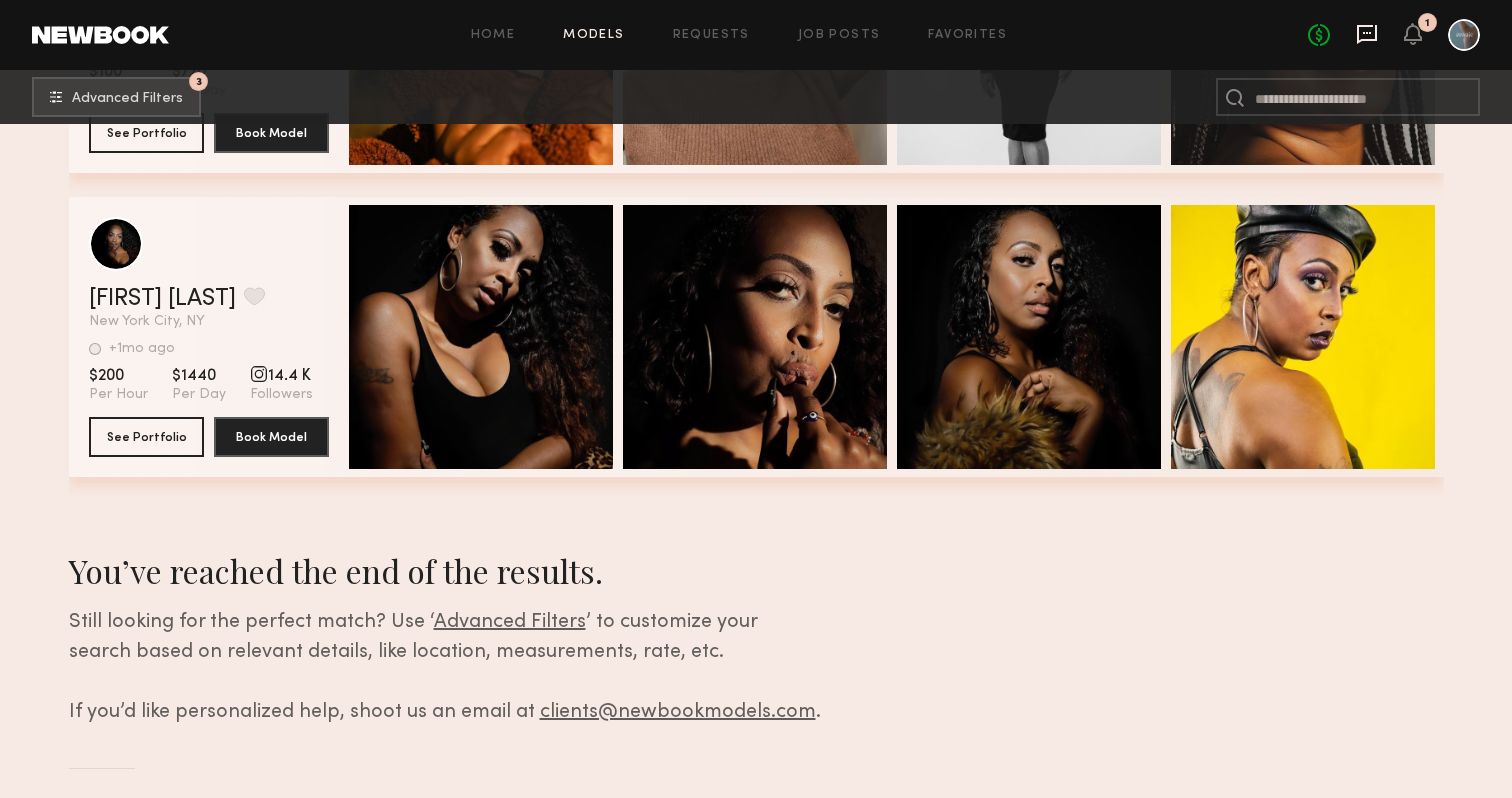 click 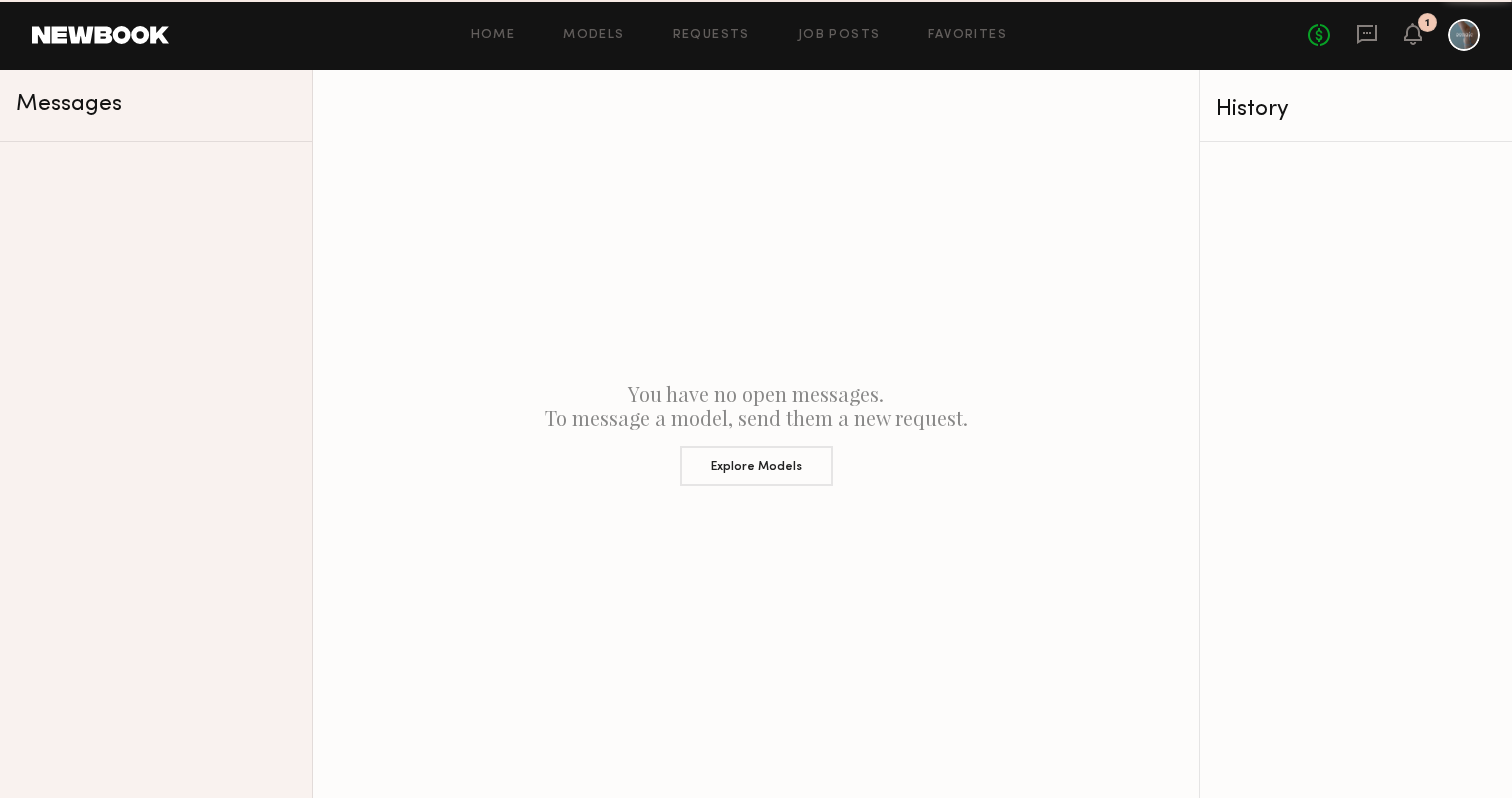 scroll, scrollTop: 0, scrollLeft: 0, axis: both 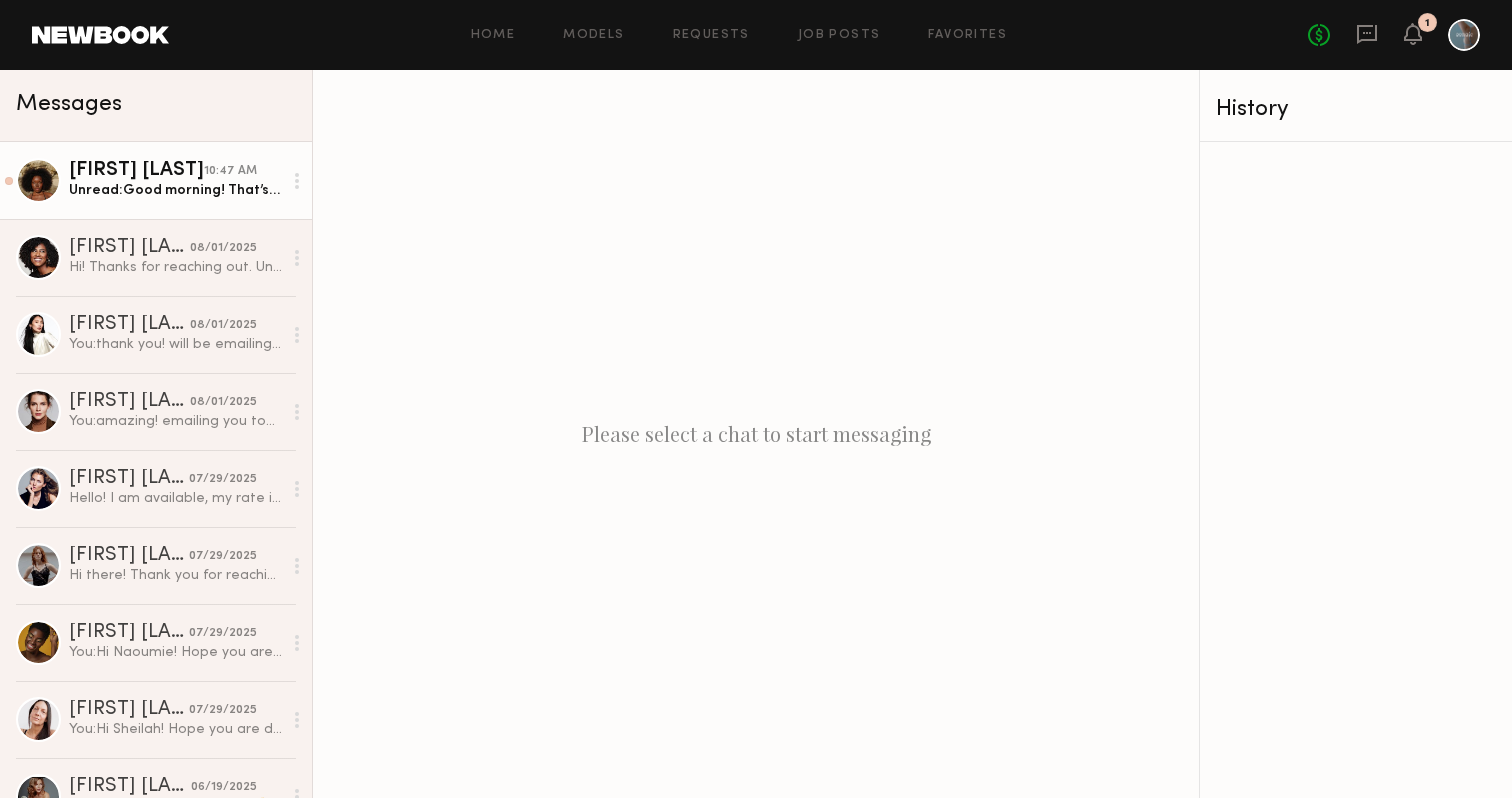 click on "Unread:  Good morning! That’s great news, I’m so excited to join you all. My email is mgmtcassandra@gmail.com" 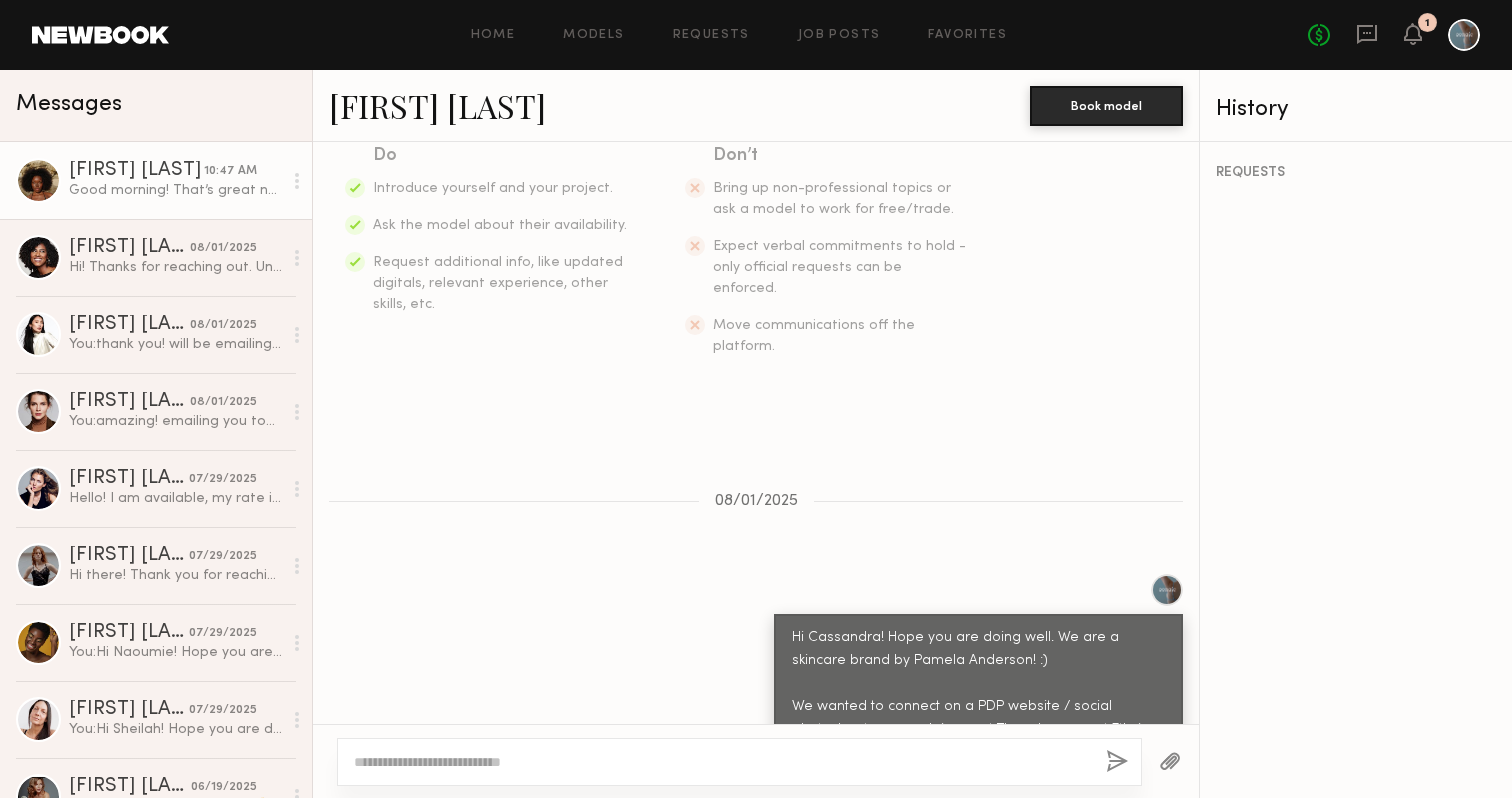 scroll, scrollTop: 478, scrollLeft: 0, axis: vertical 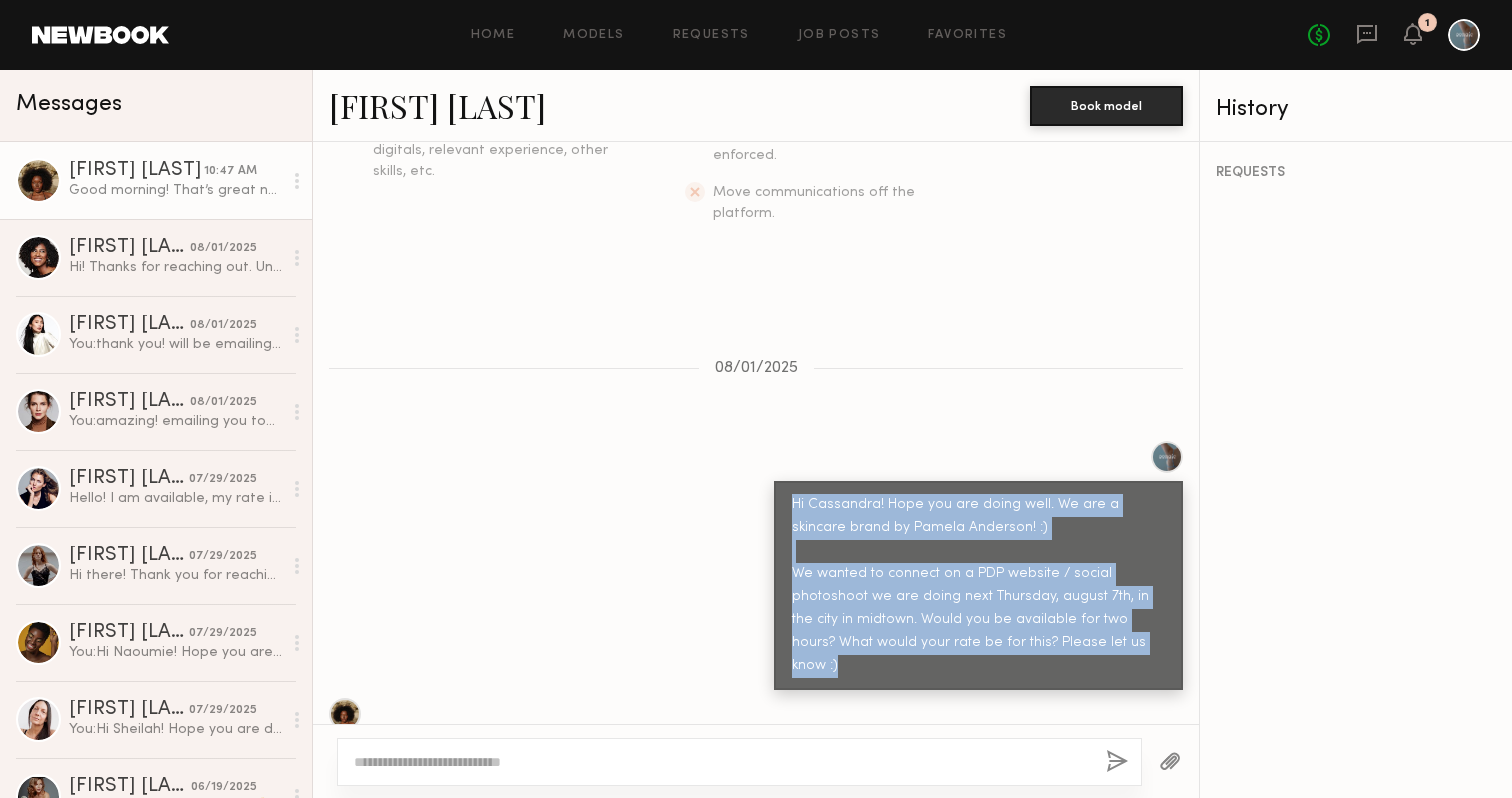 drag, startPoint x: 1143, startPoint y: 600, endPoint x: 741, endPoint y: 451, distance: 428.72485 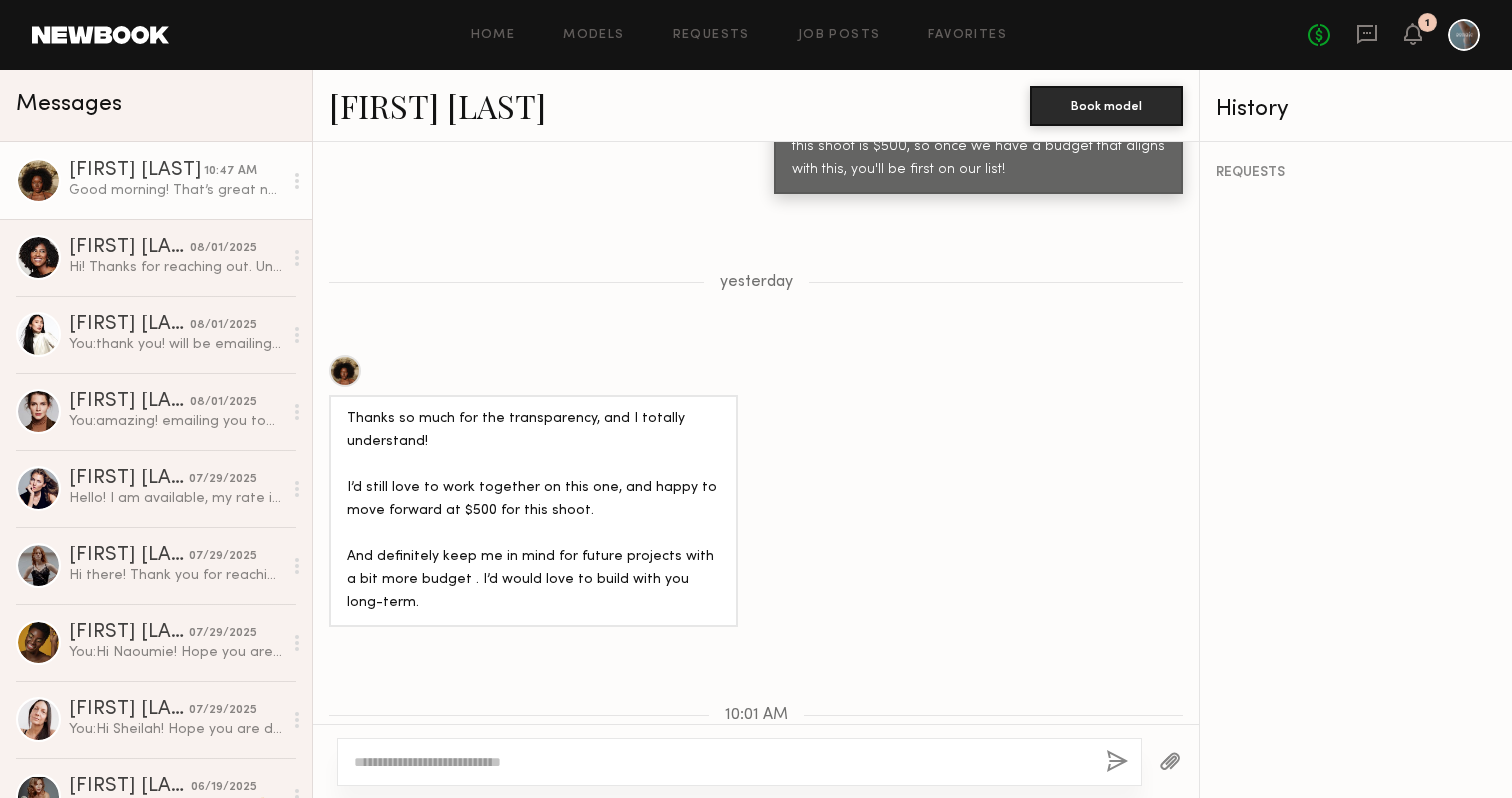 scroll, scrollTop: 1536, scrollLeft: 0, axis: vertical 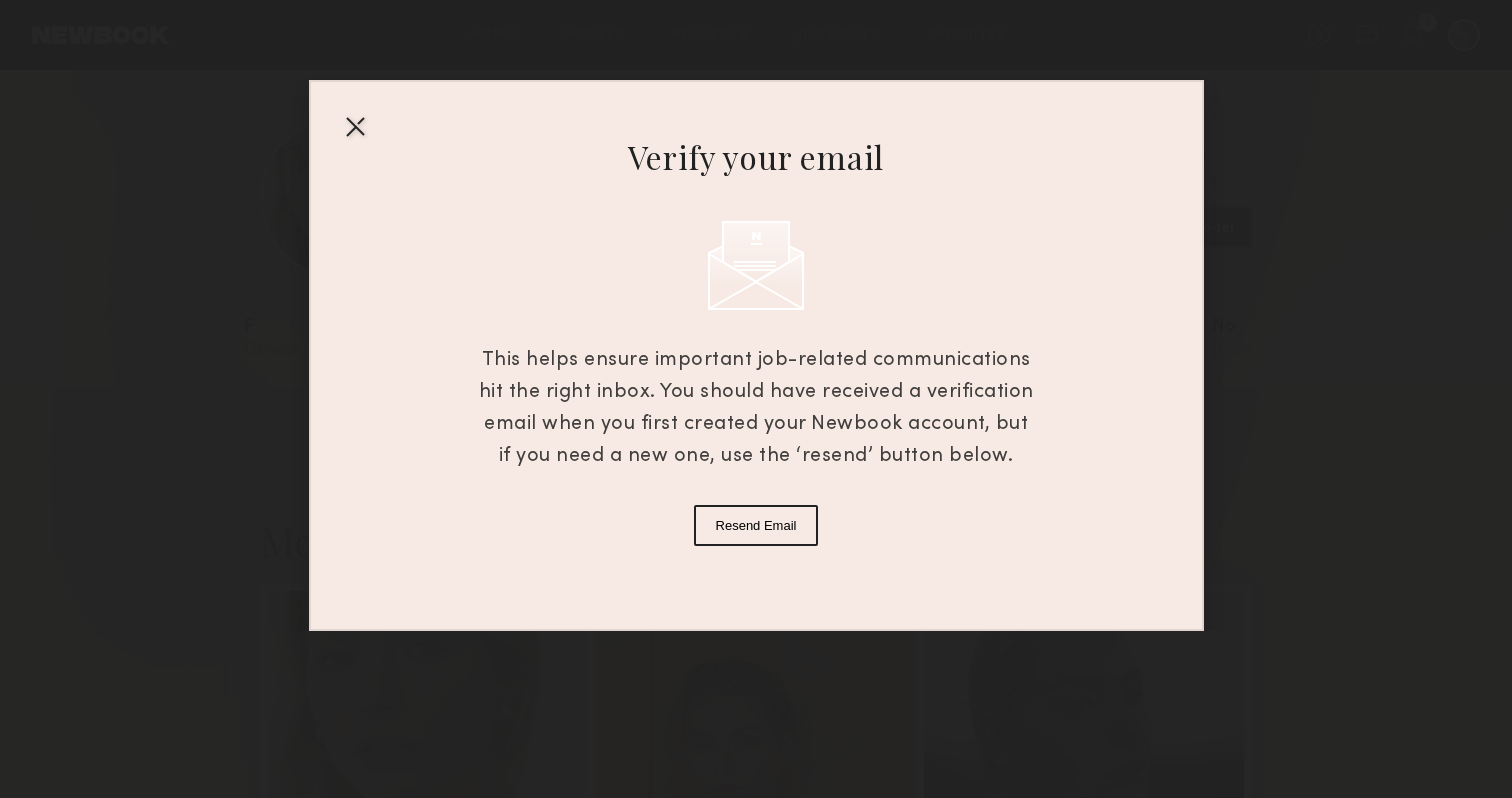 click at bounding box center [355, 126] 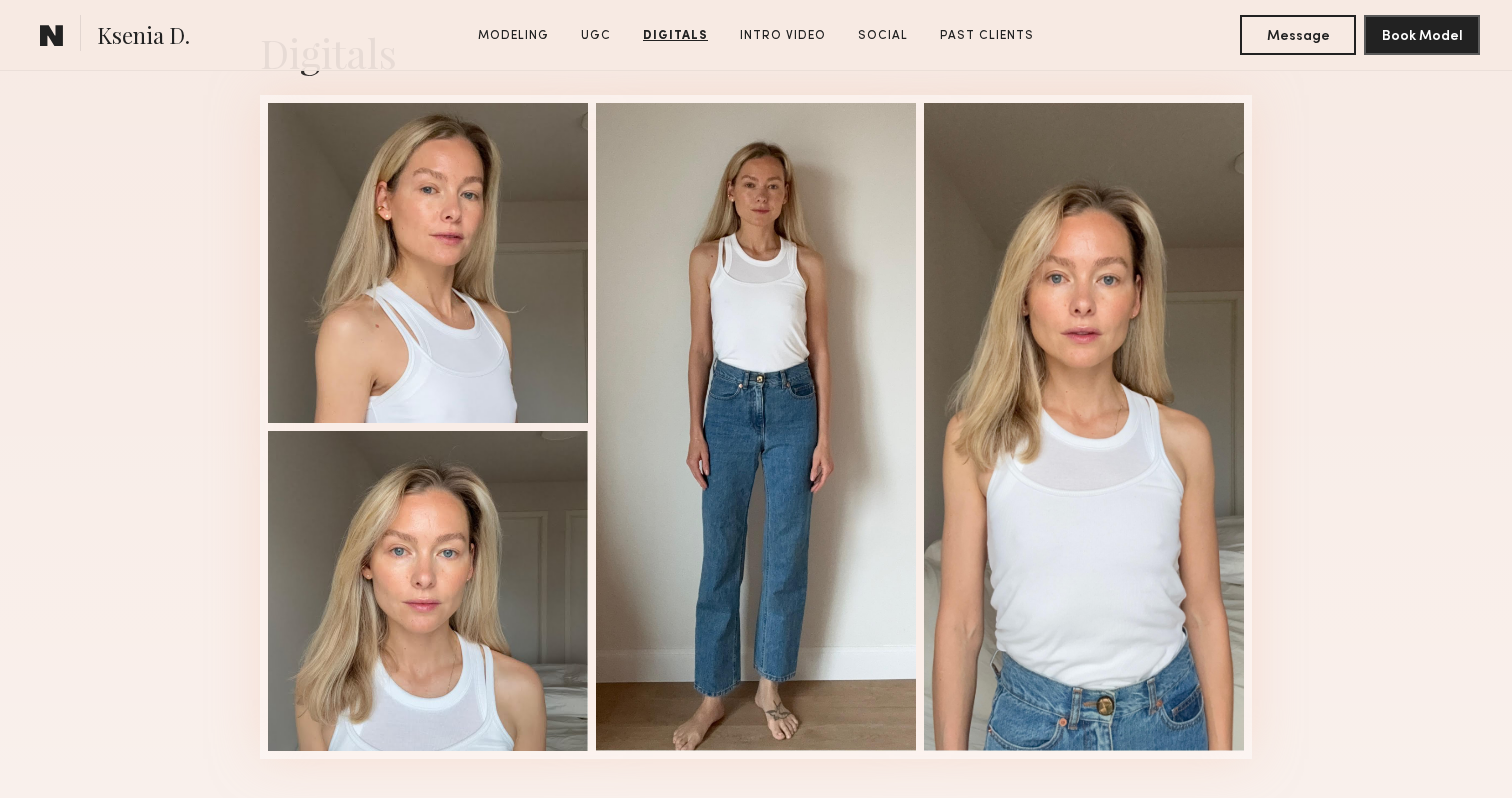scroll, scrollTop: 2617, scrollLeft: 0, axis: vertical 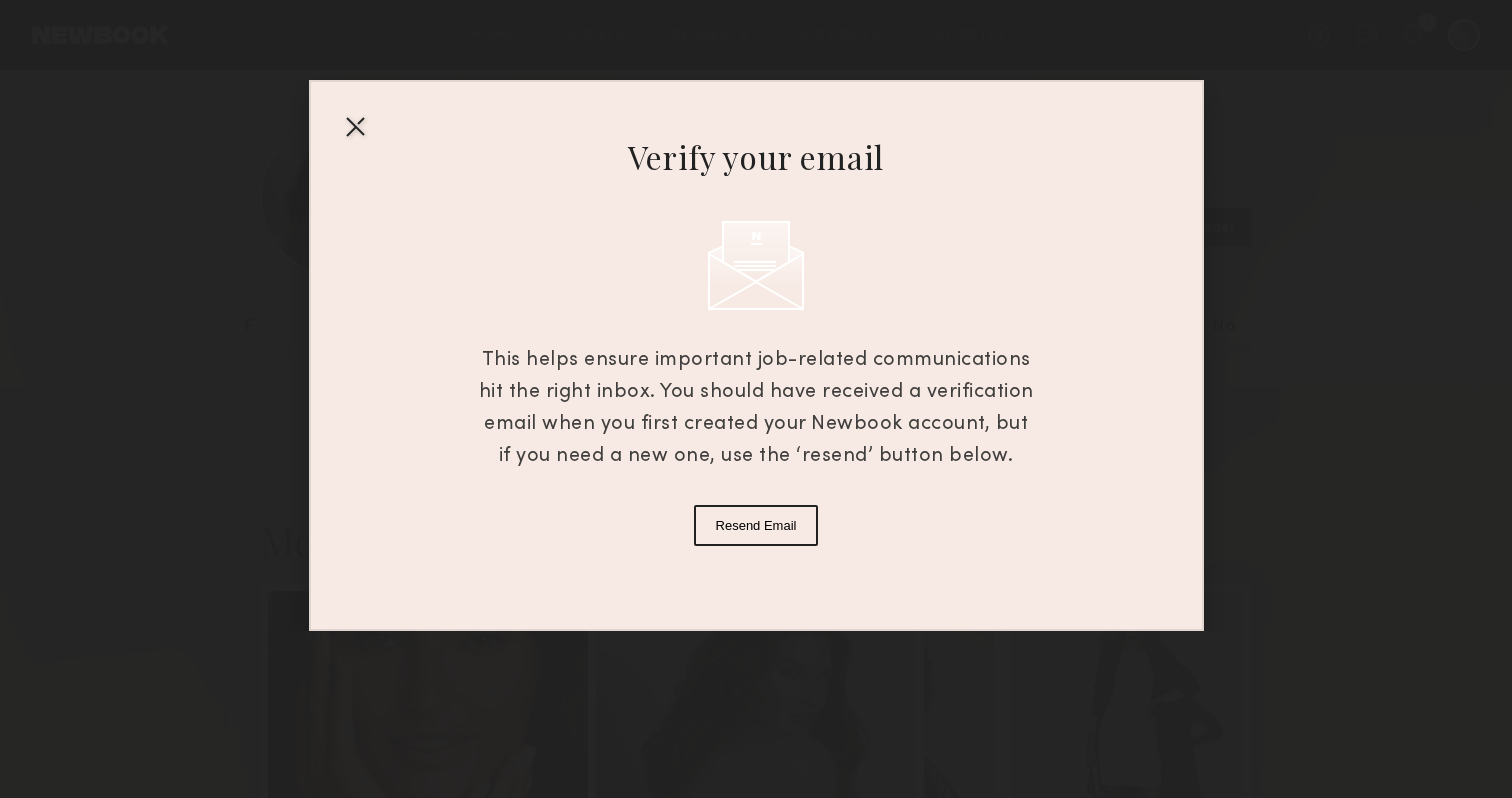 click at bounding box center [355, 126] 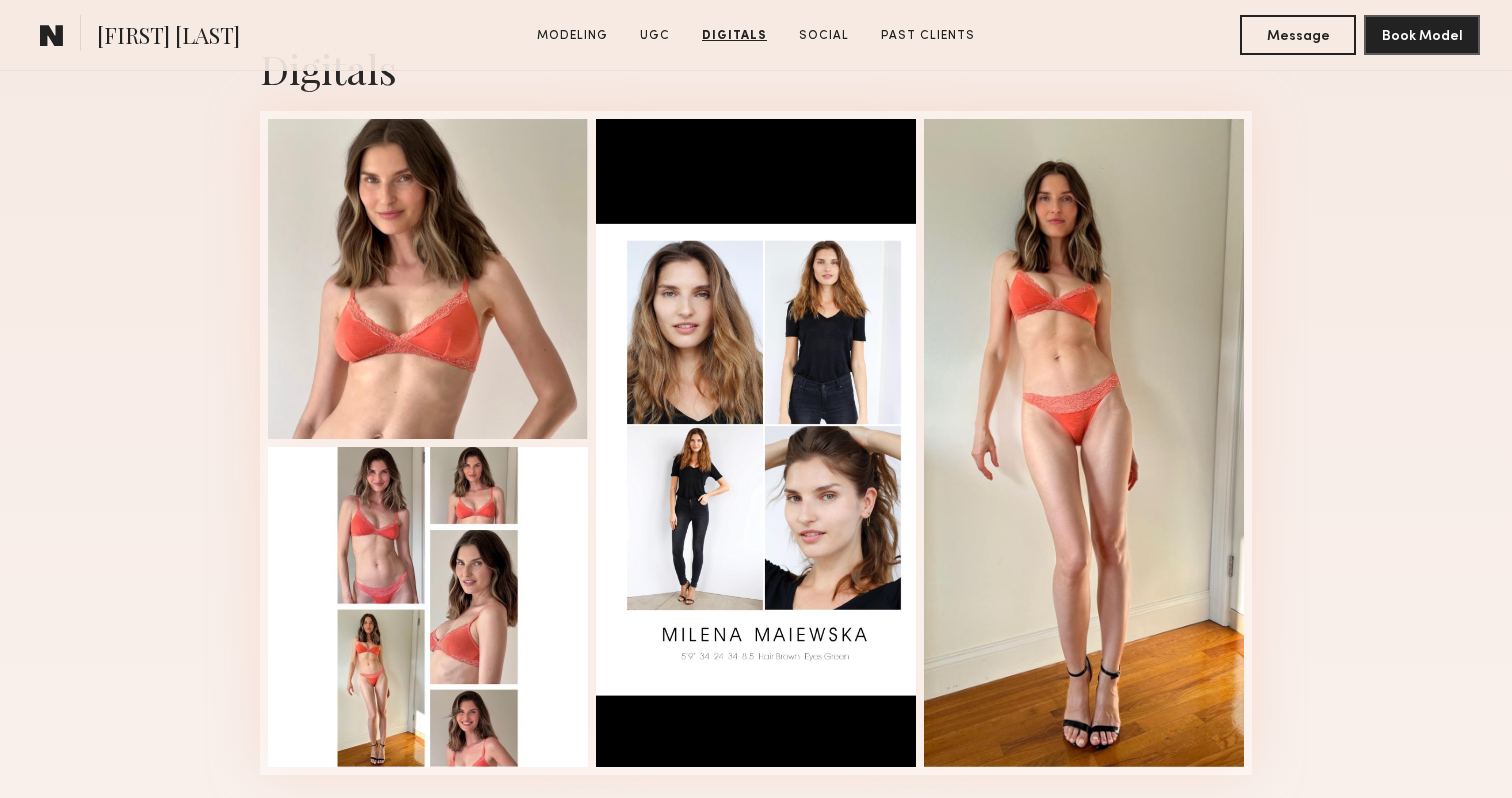 scroll, scrollTop: 3992, scrollLeft: 0, axis: vertical 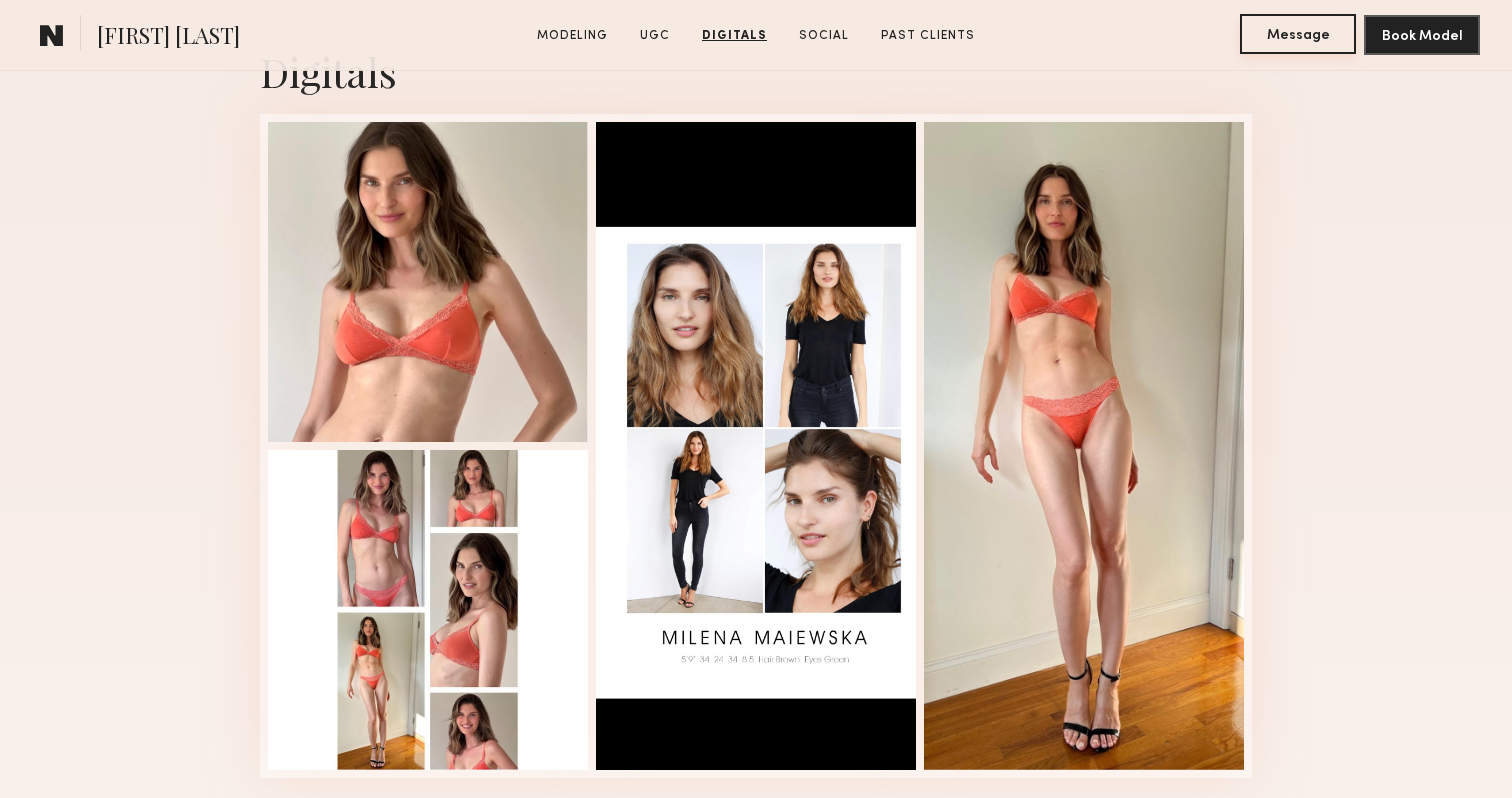 click on "Message" 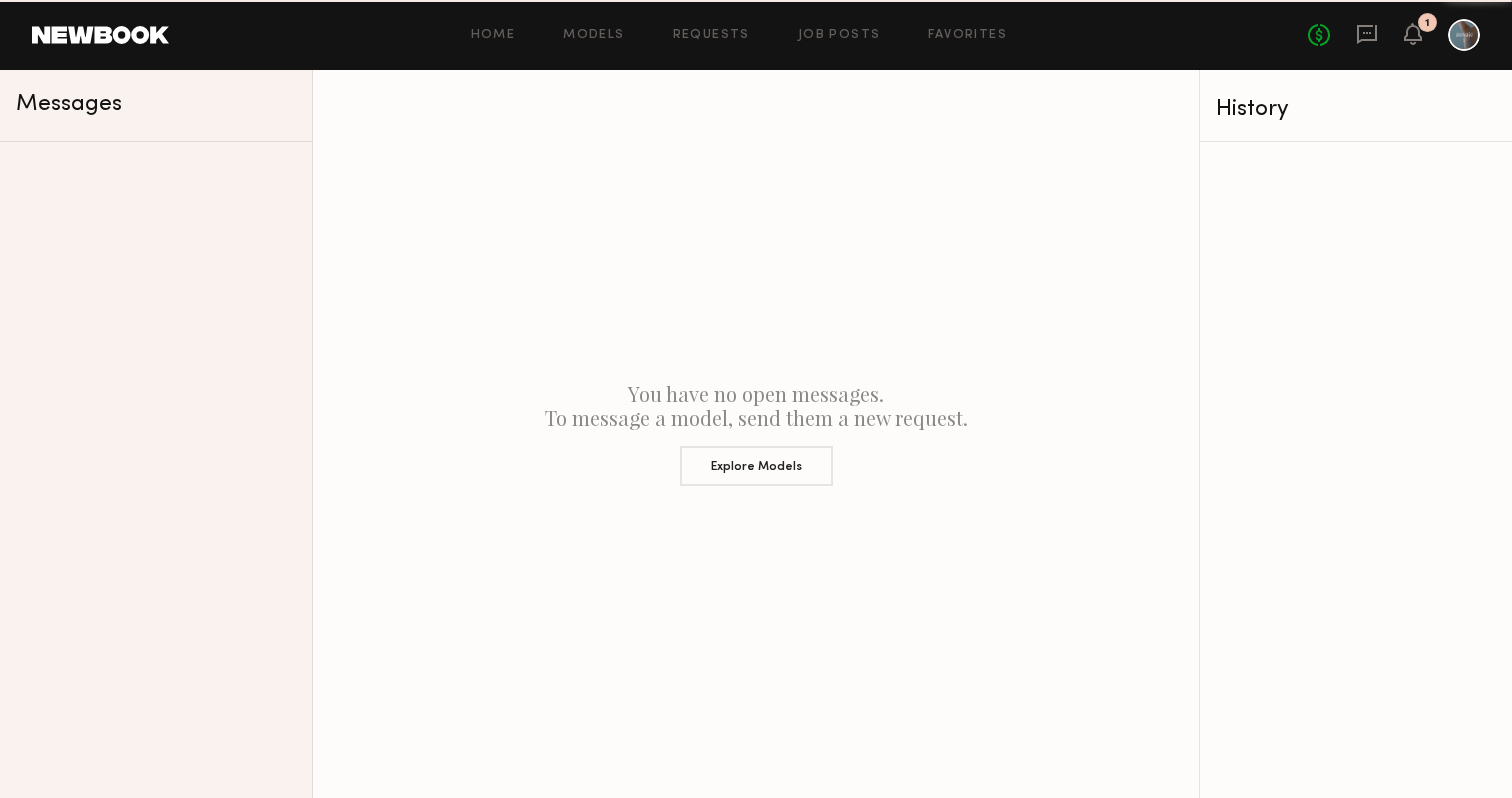 scroll, scrollTop: 0, scrollLeft: 0, axis: both 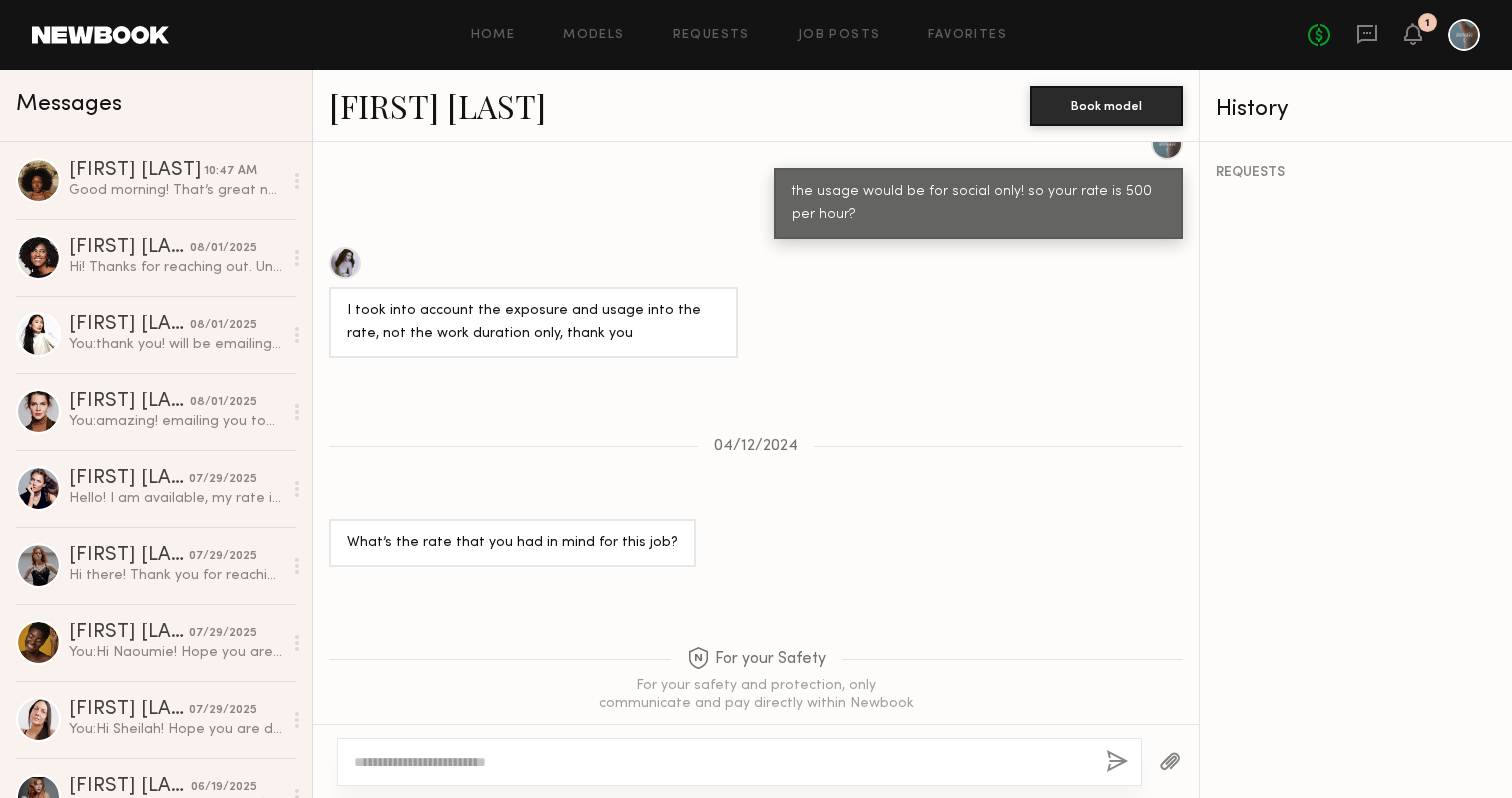 click 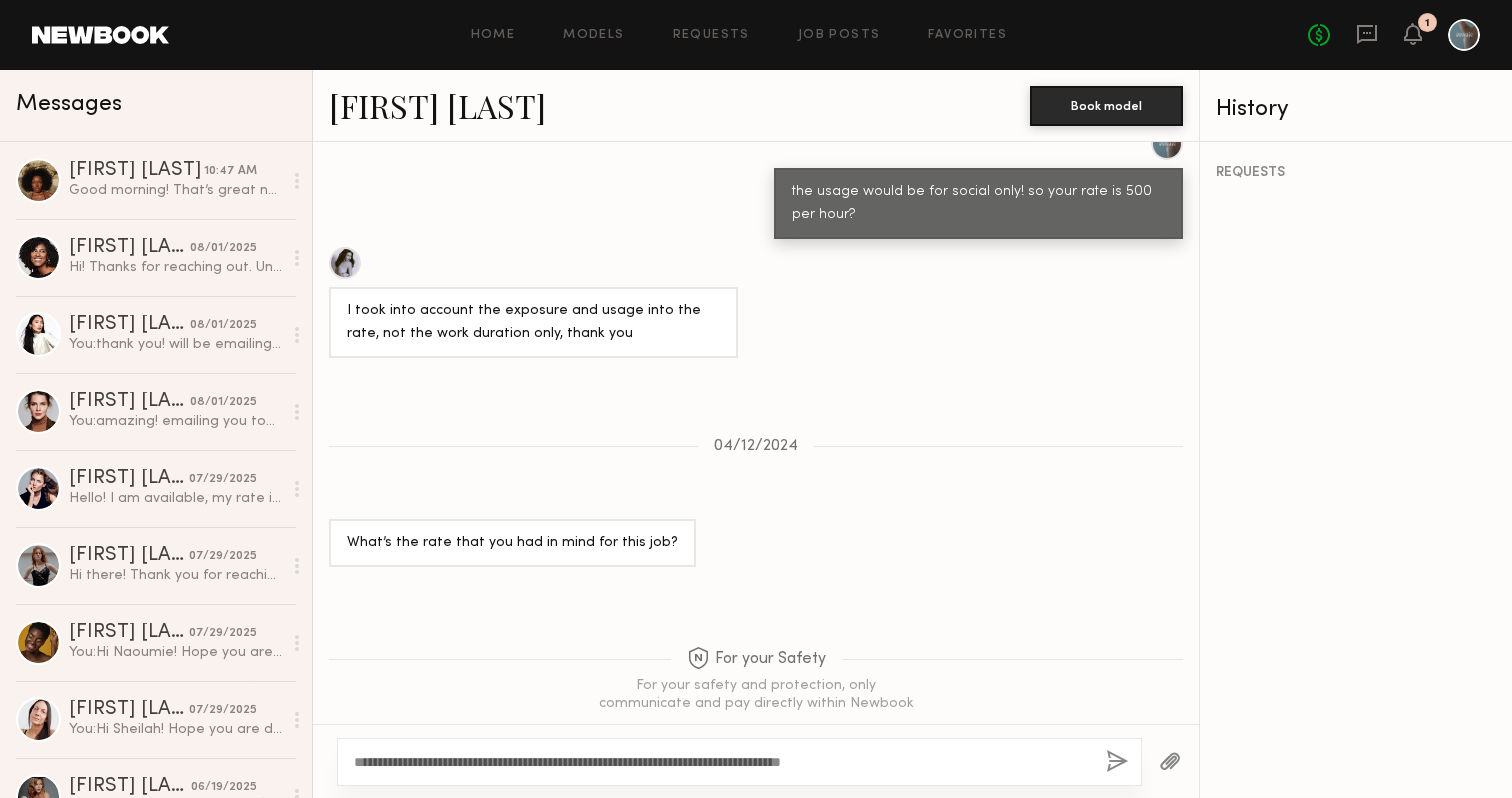 scroll, scrollTop: 1560, scrollLeft: 0, axis: vertical 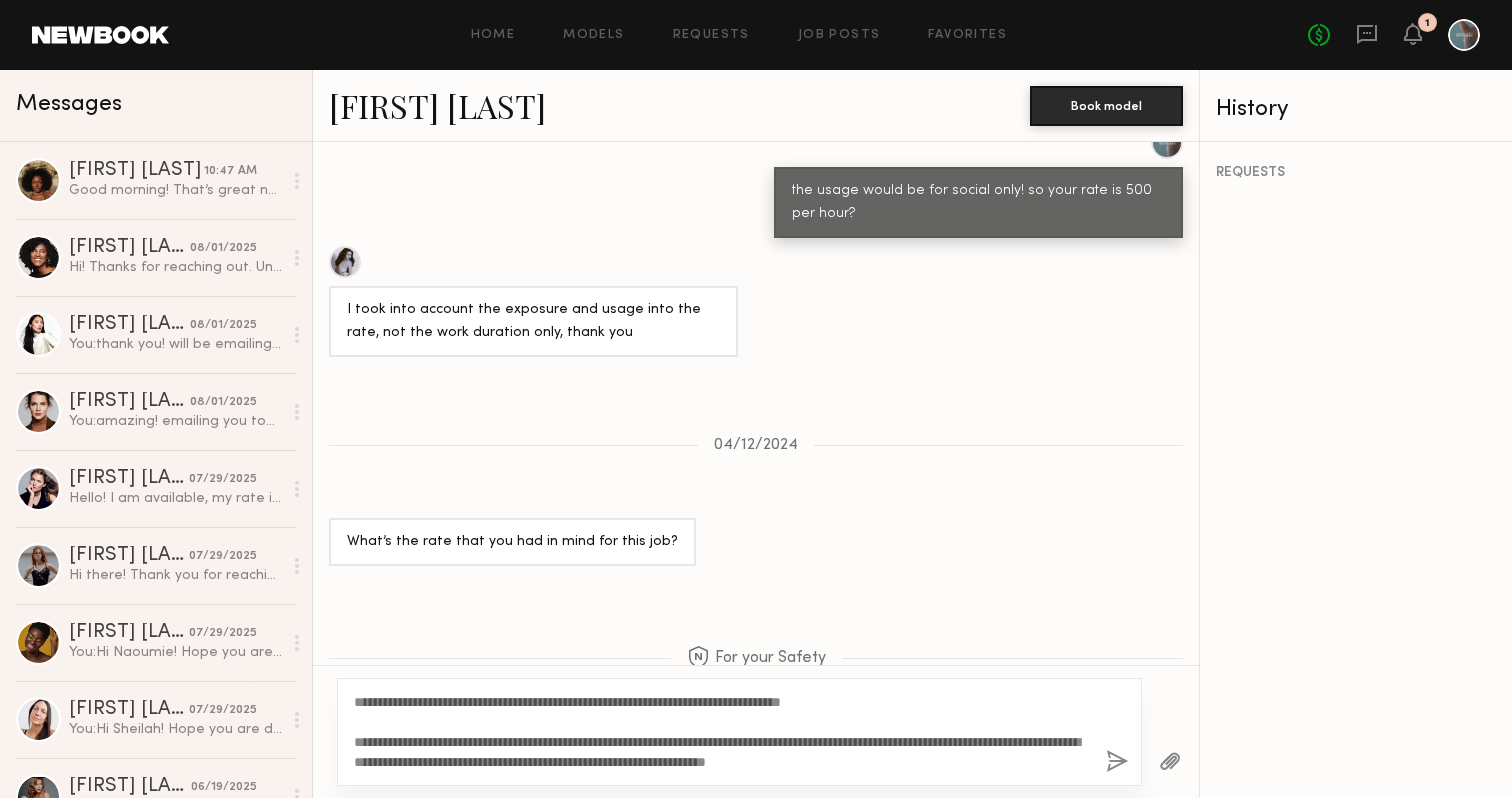 drag, startPoint x: 927, startPoint y: 696, endPoint x: 611, endPoint y: 702, distance: 316.05695 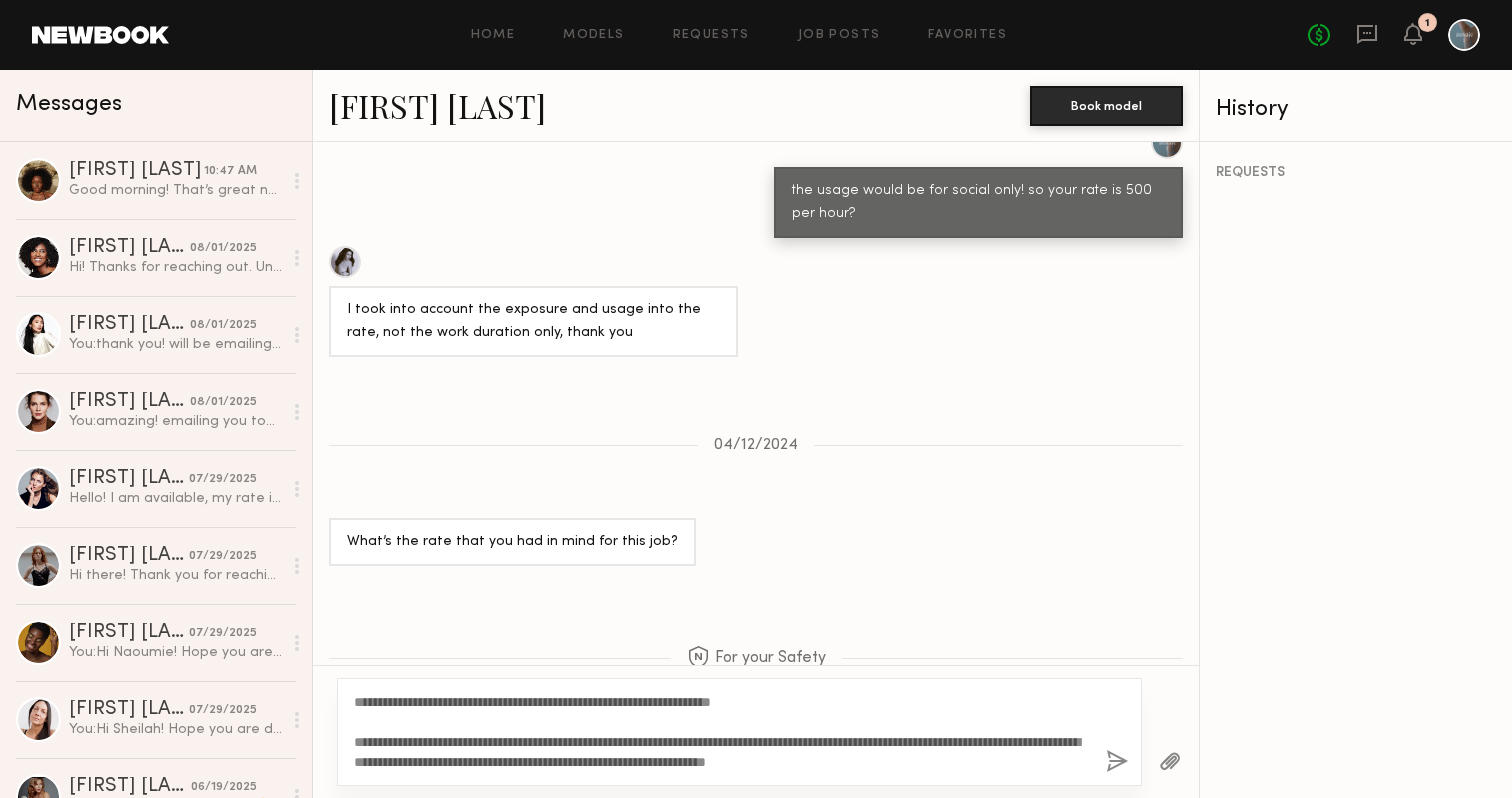 click on "**********" 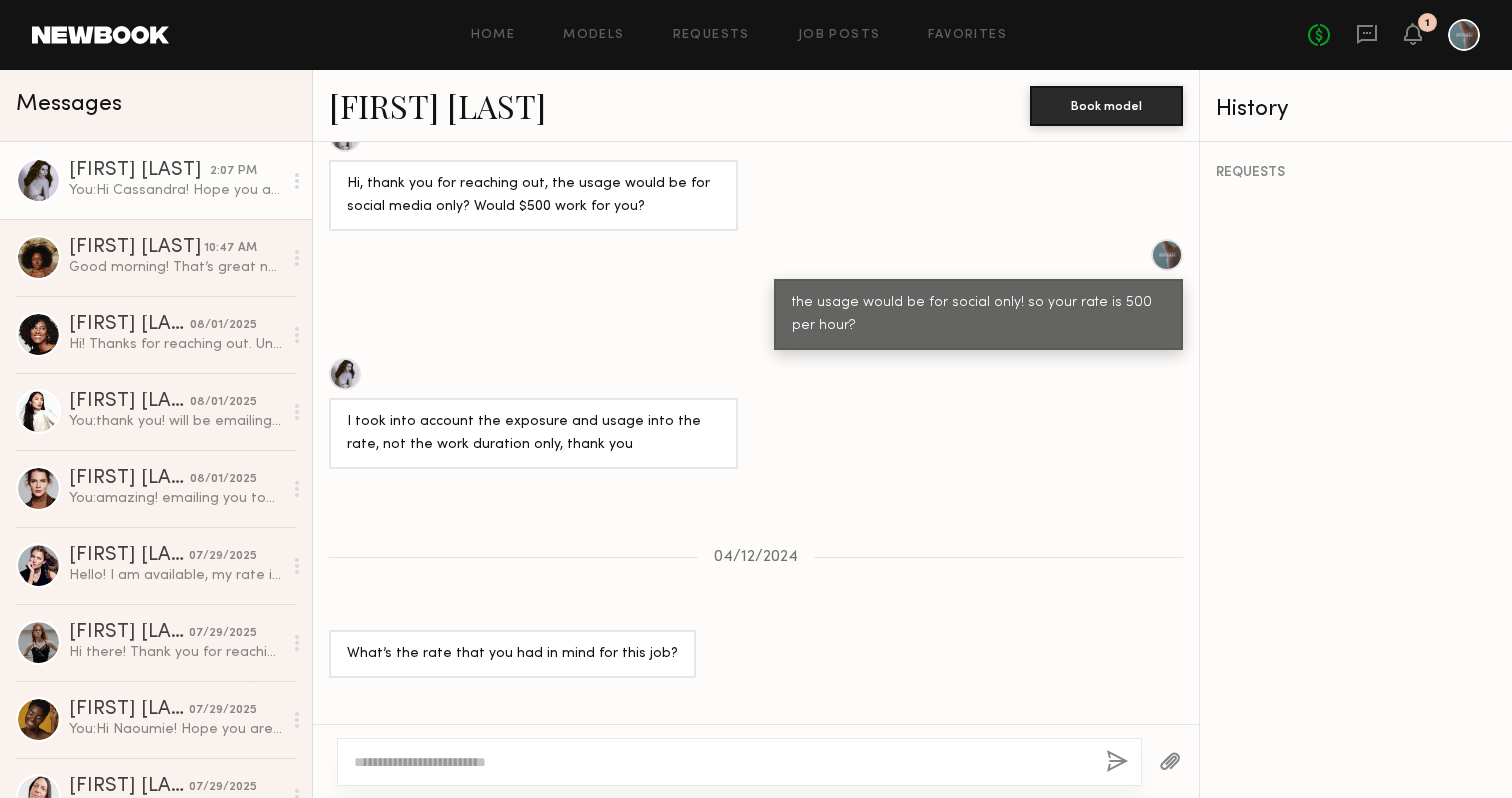 scroll, scrollTop: 2056, scrollLeft: 0, axis: vertical 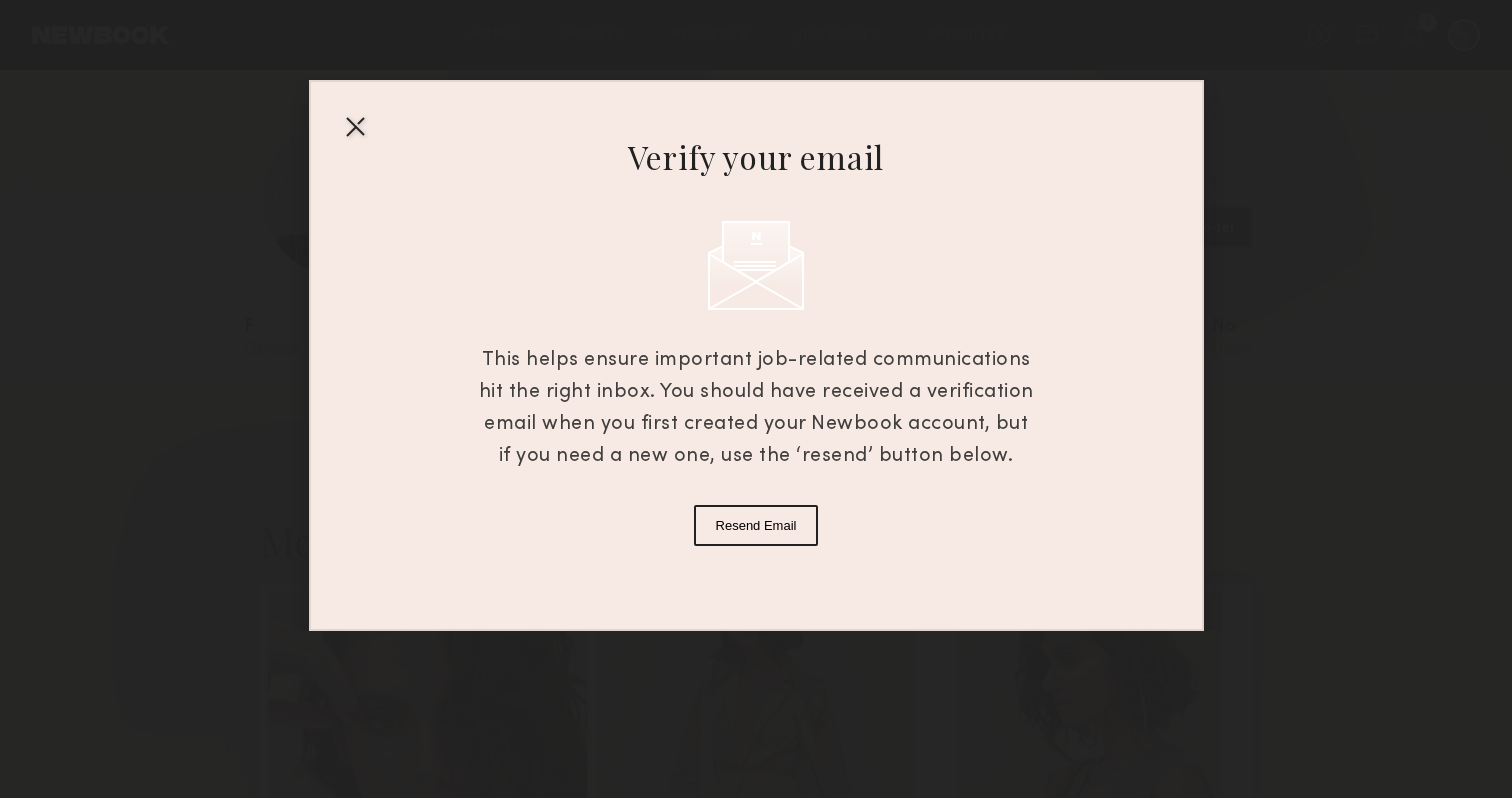 click at bounding box center (355, 126) 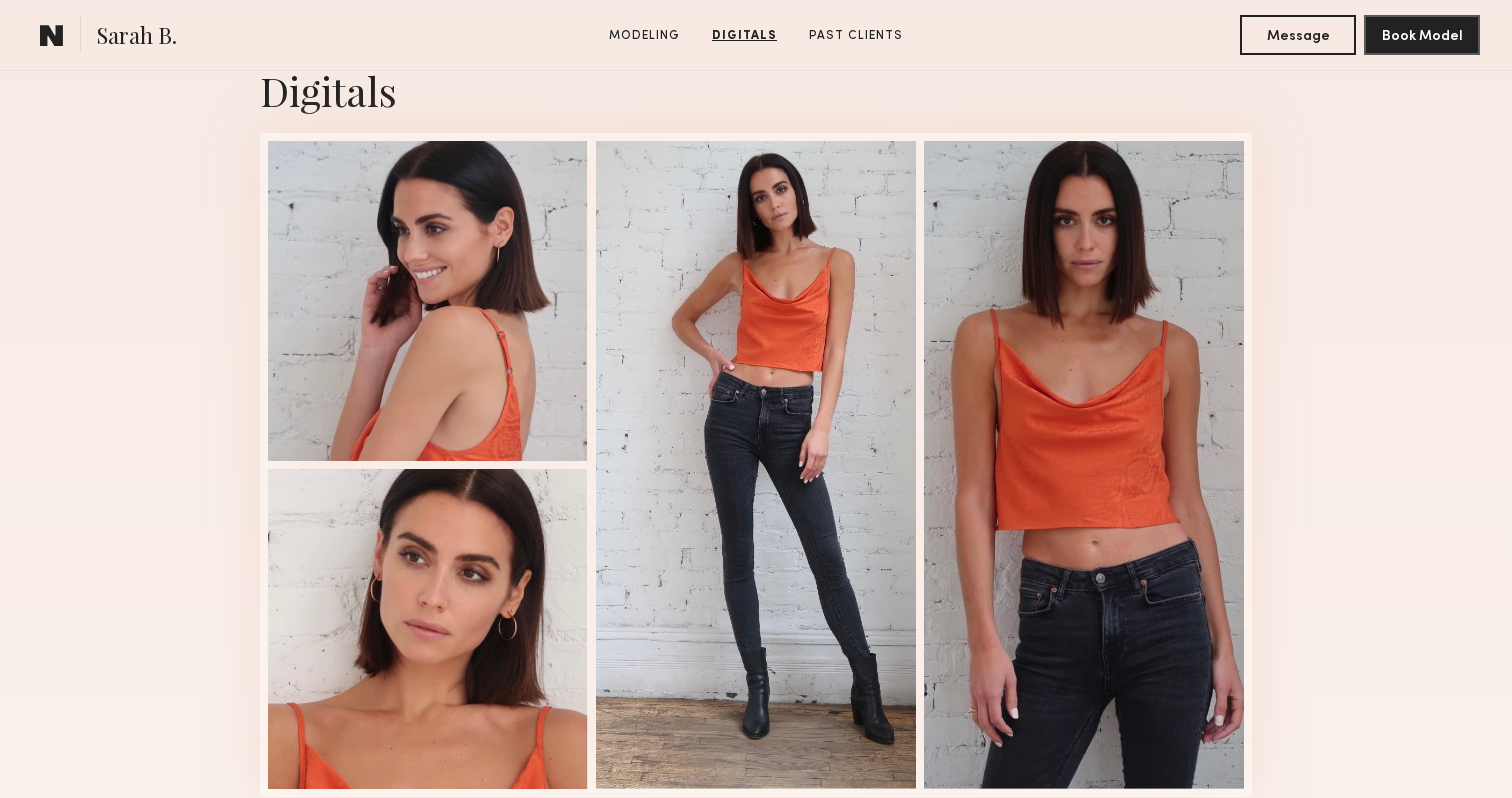 scroll, scrollTop: 2012, scrollLeft: 0, axis: vertical 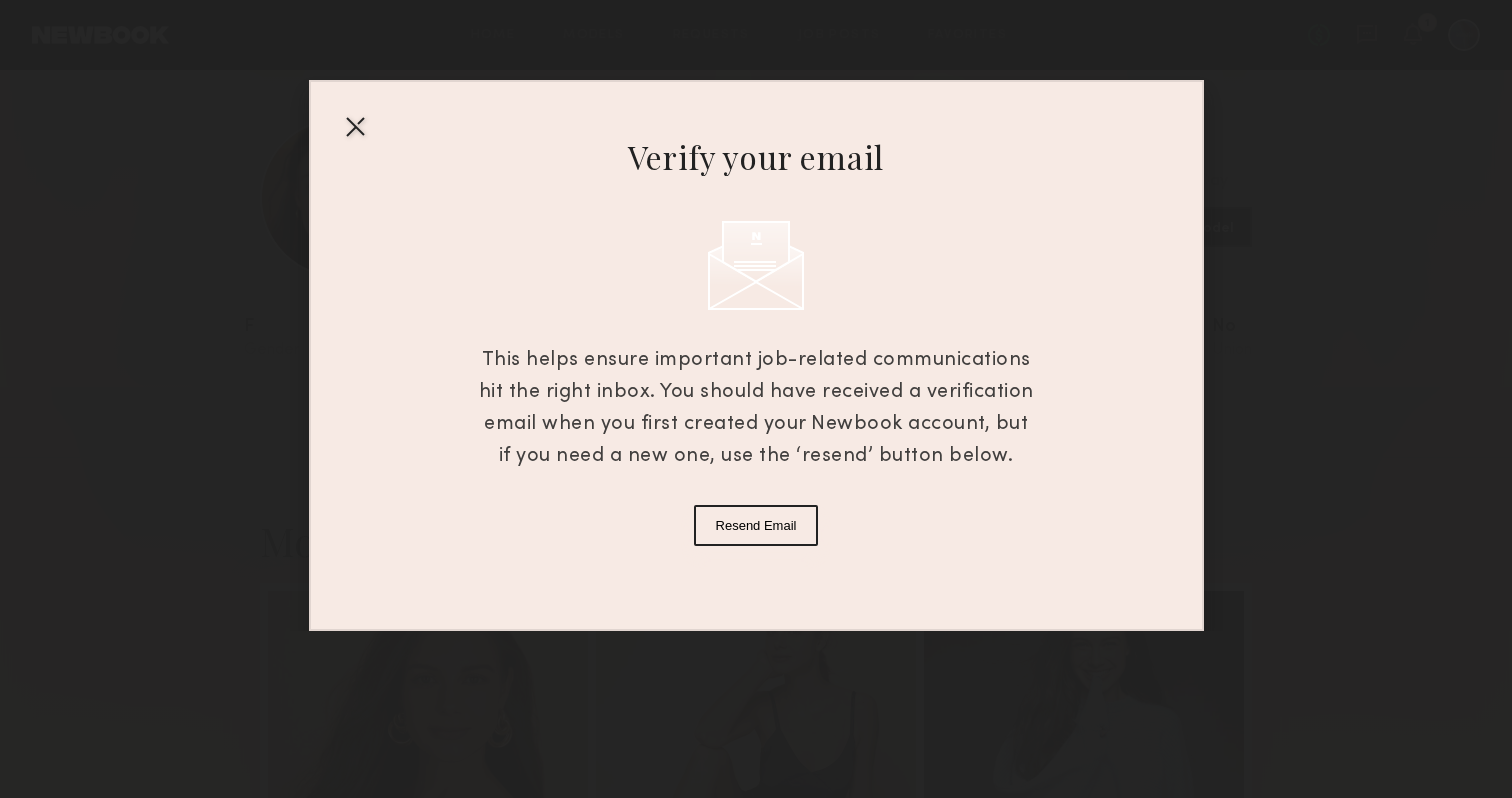 click at bounding box center [355, 126] 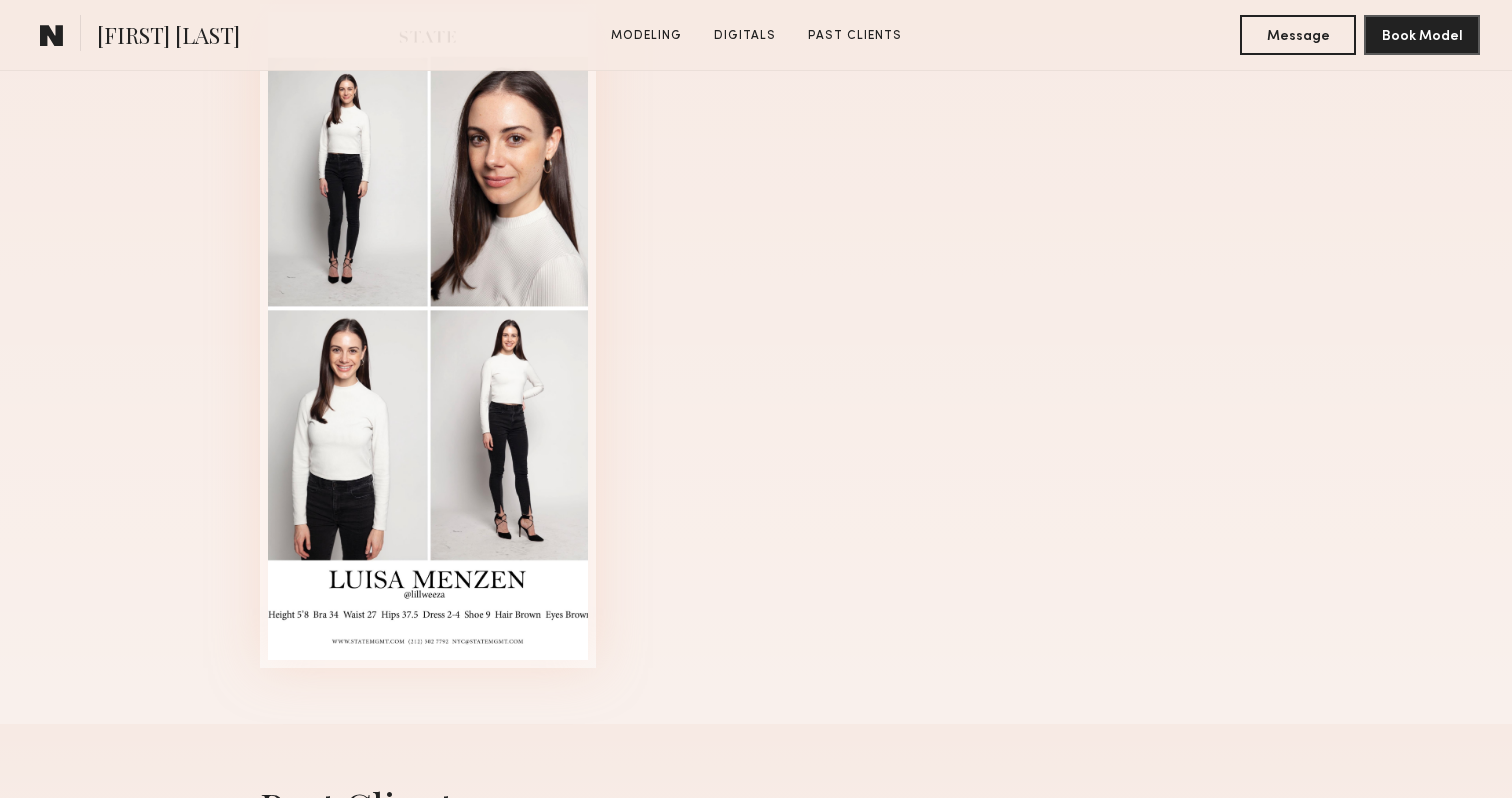 scroll, scrollTop: 1753, scrollLeft: 0, axis: vertical 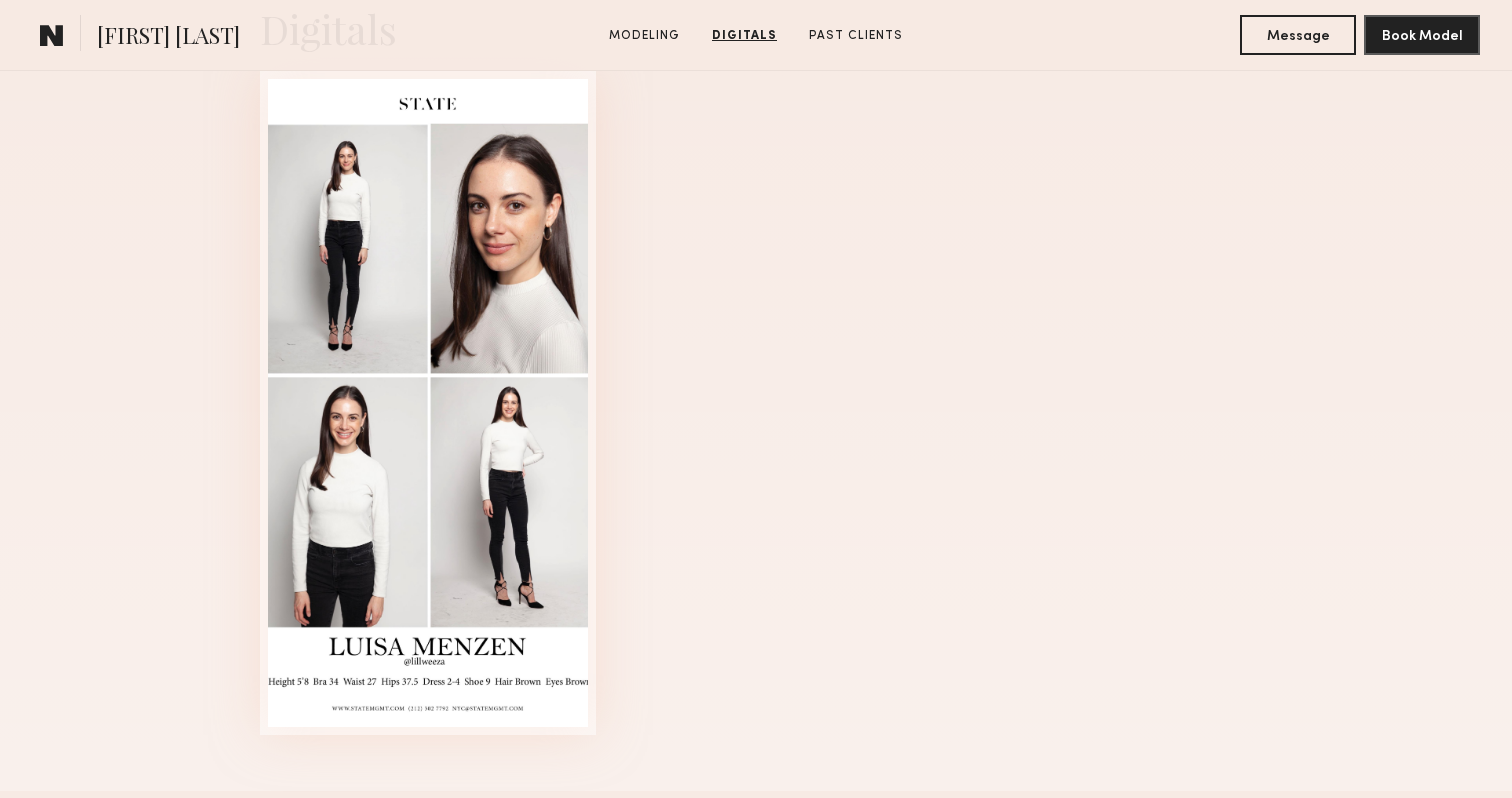 drag, startPoint x: 423, startPoint y: 322, endPoint x: 657, endPoint y: 14, distance: 386.80743 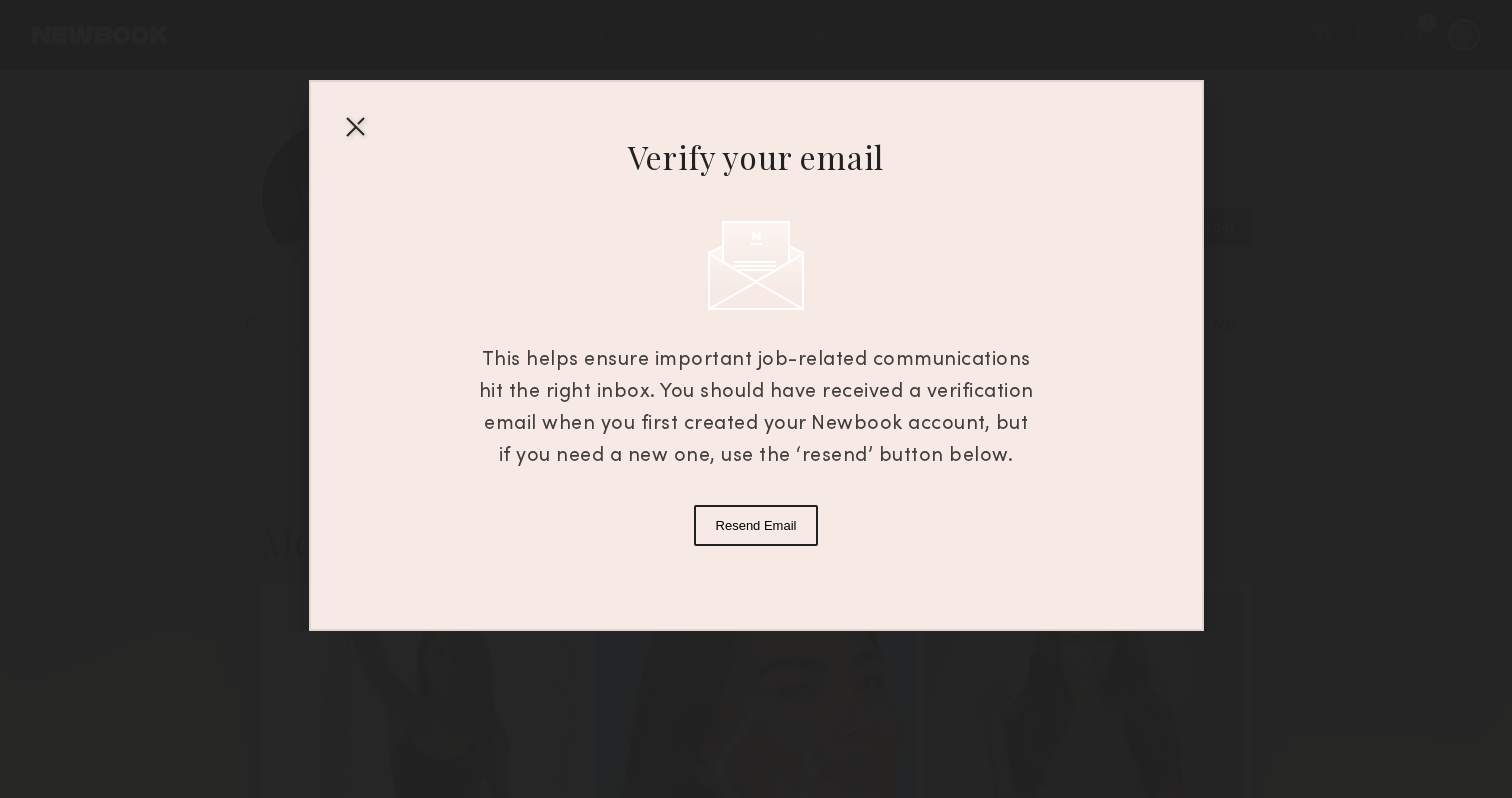 scroll, scrollTop: 0, scrollLeft: 0, axis: both 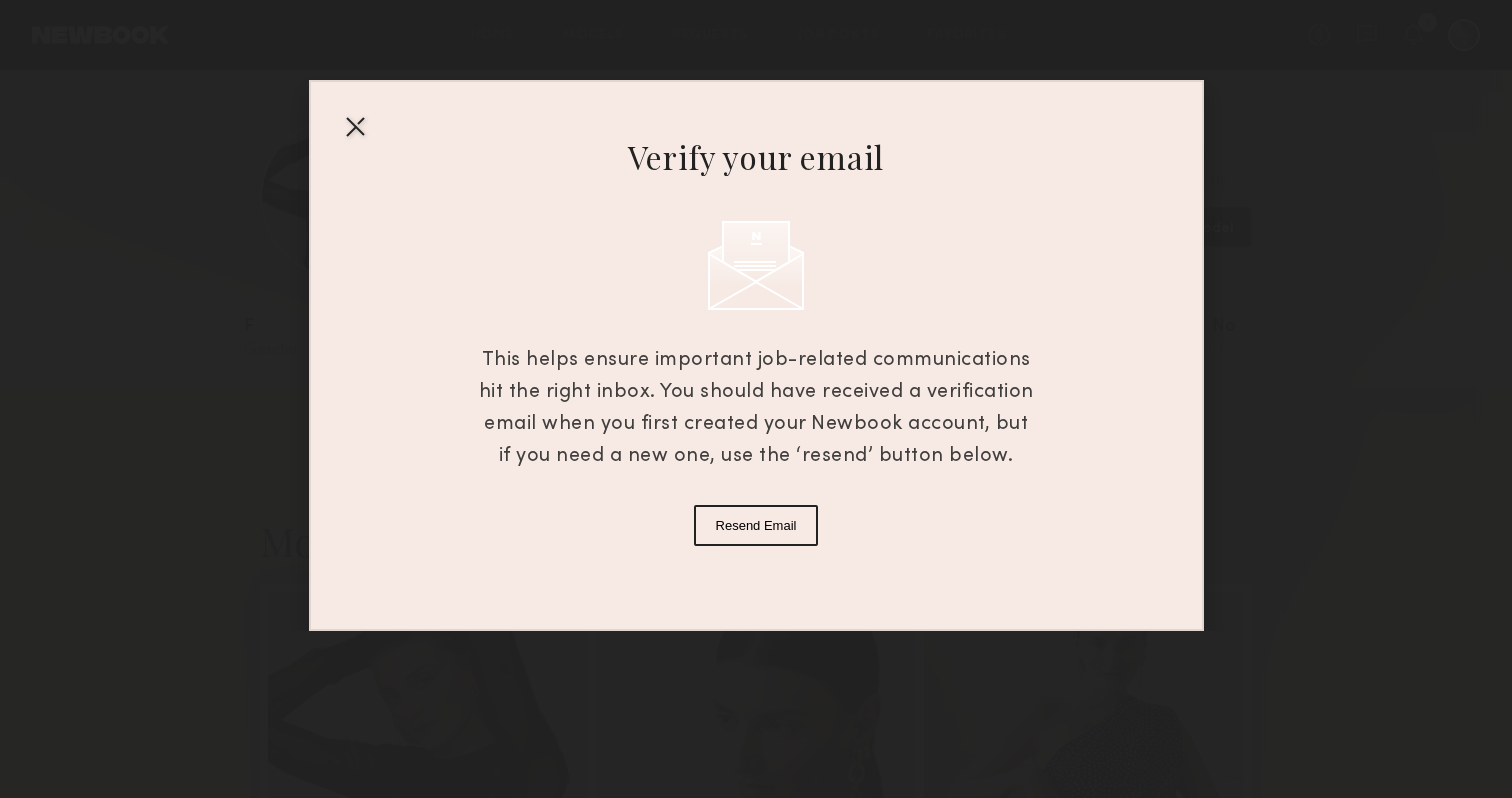 click at bounding box center (355, 126) 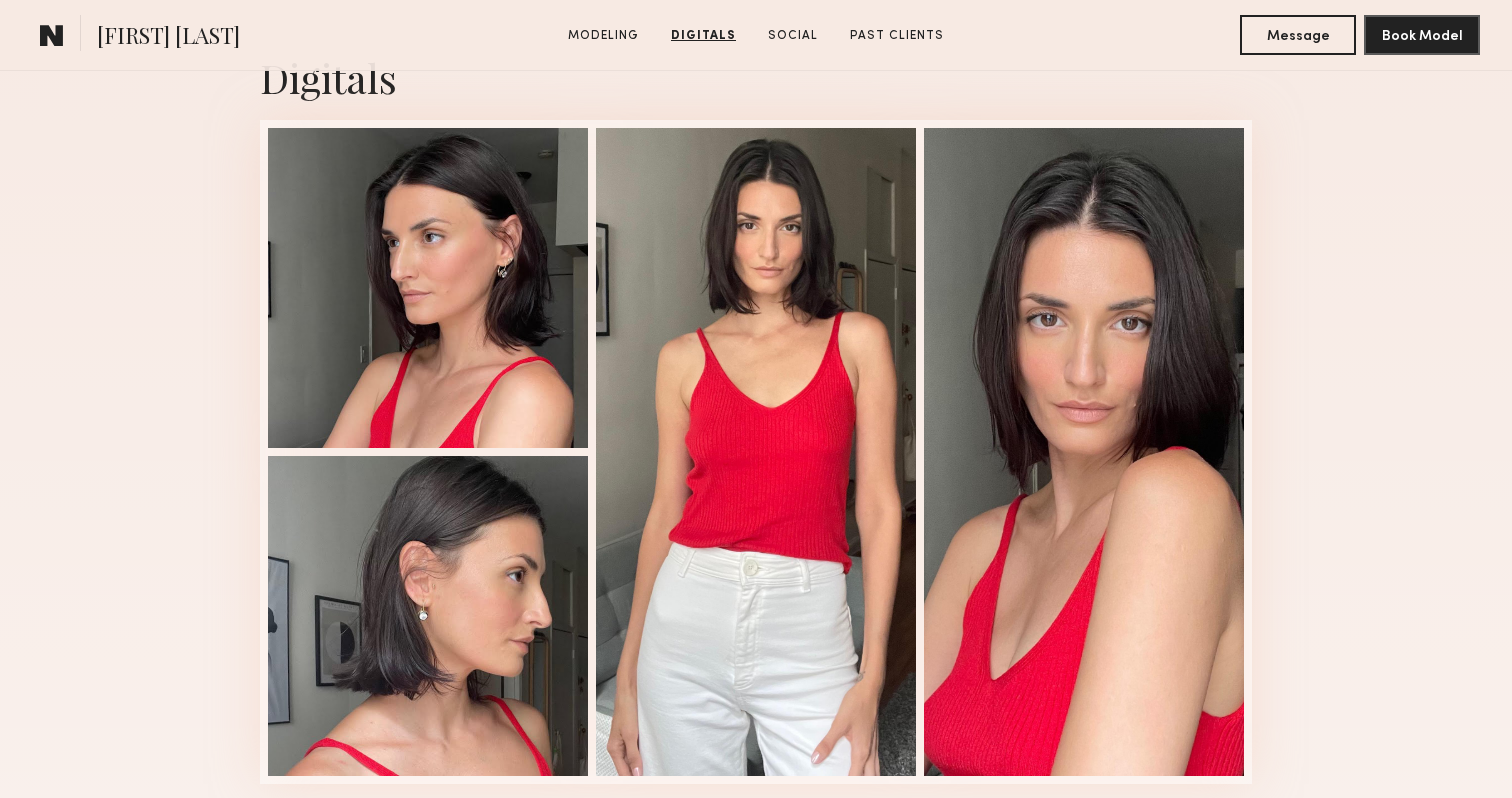 scroll, scrollTop: 2052, scrollLeft: 0, axis: vertical 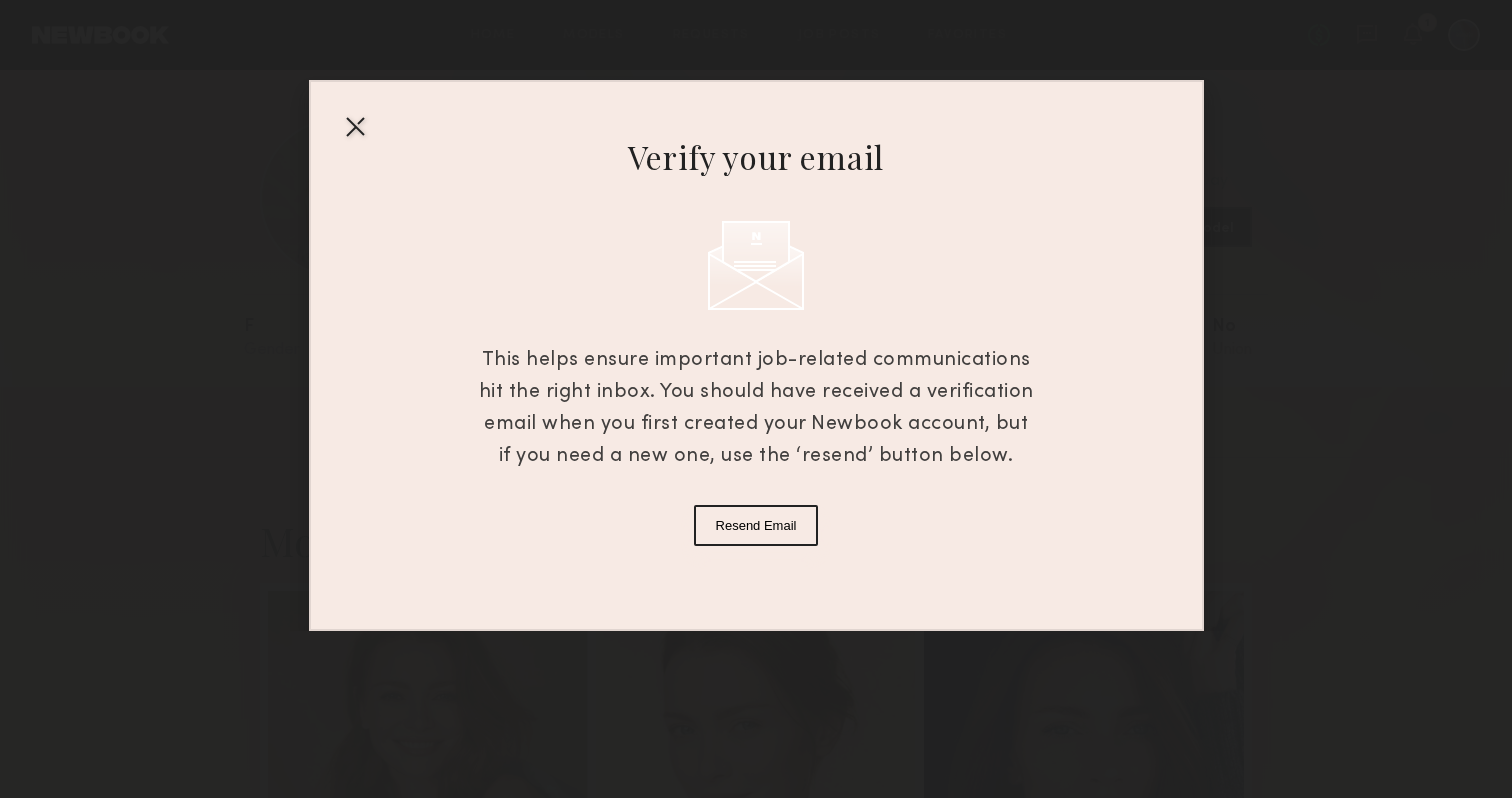 click at bounding box center (355, 126) 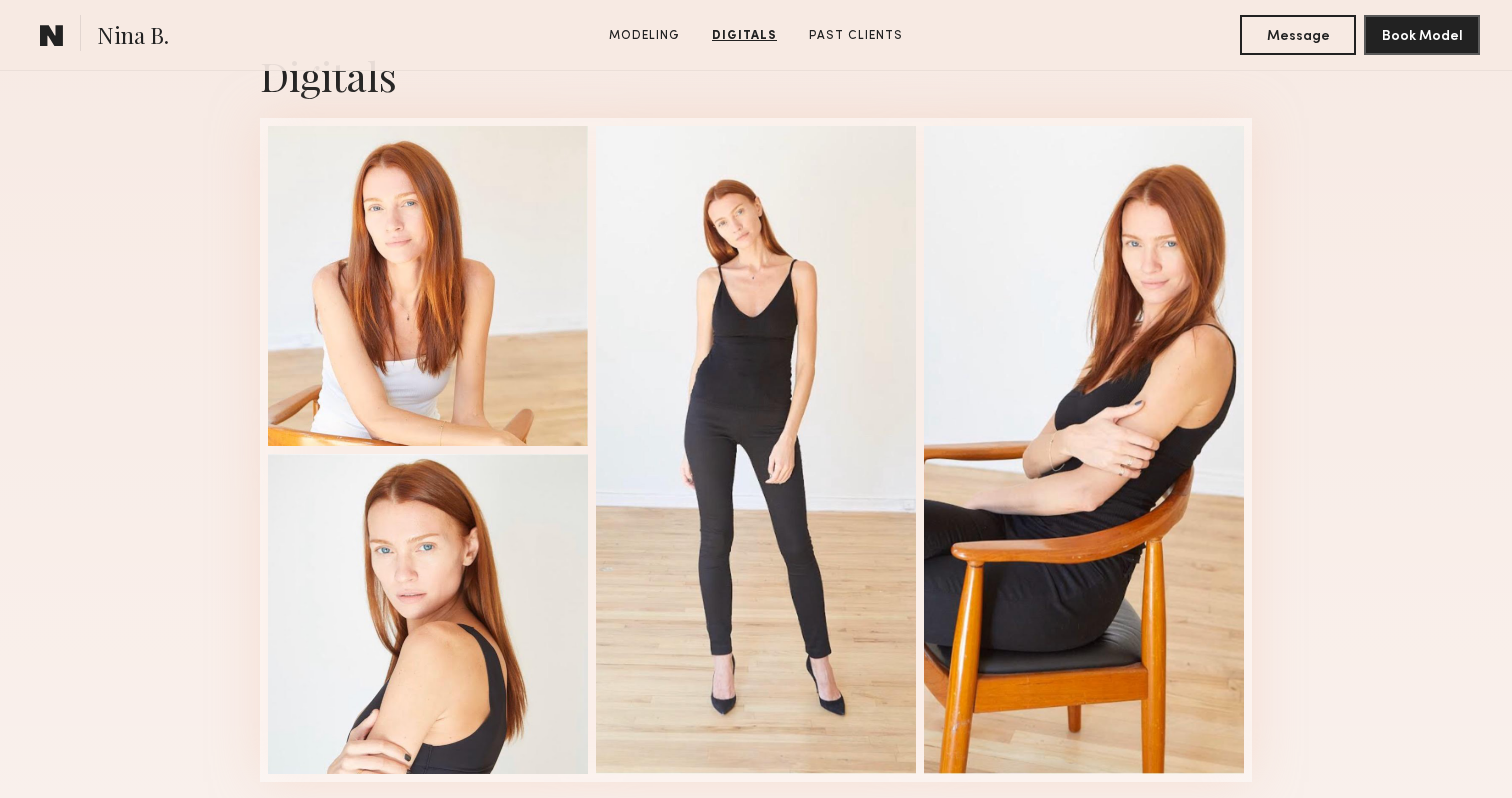 scroll, scrollTop: 2027, scrollLeft: 0, axis: vertical 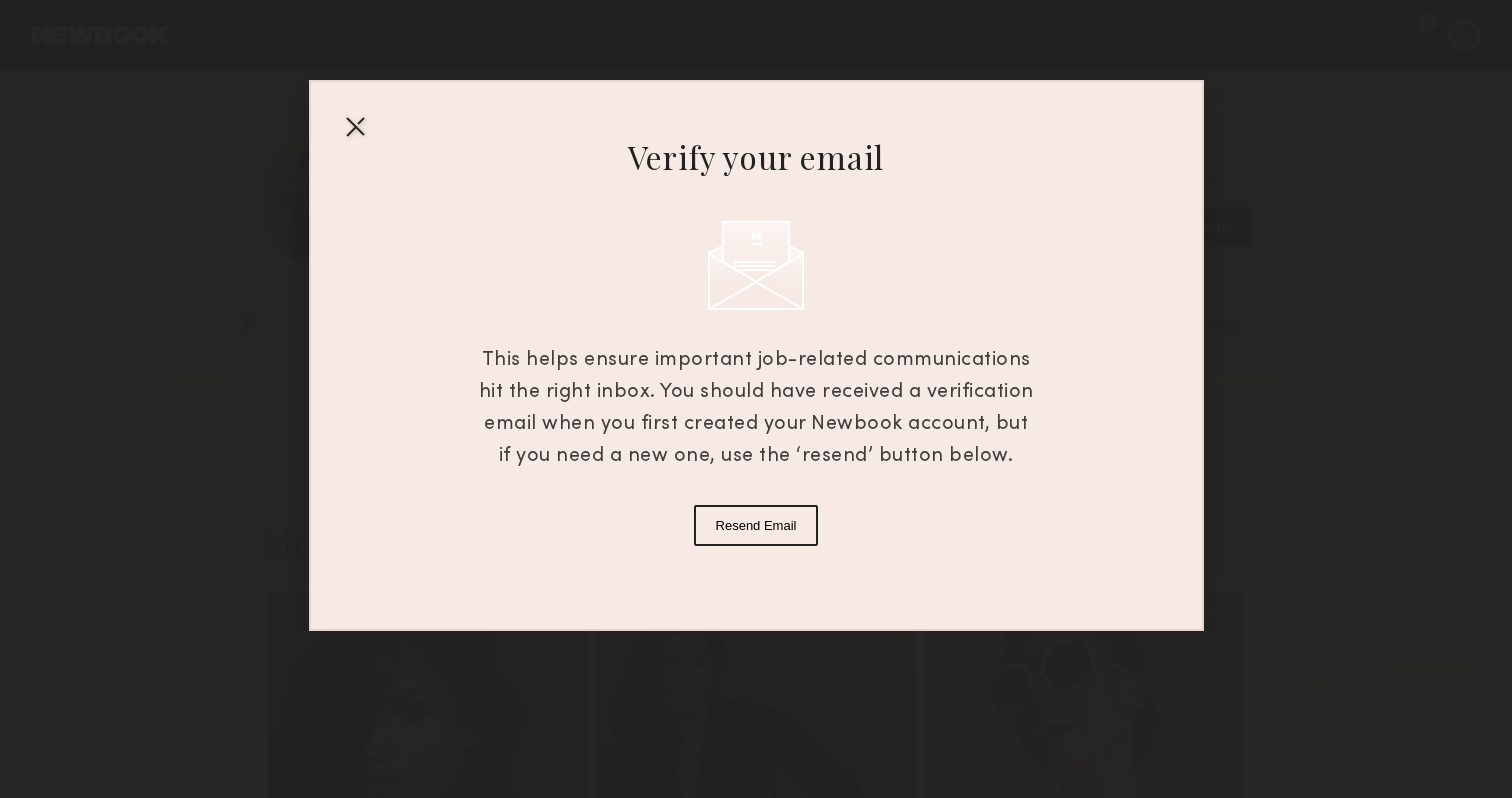 click at bounding box center [355, 126] 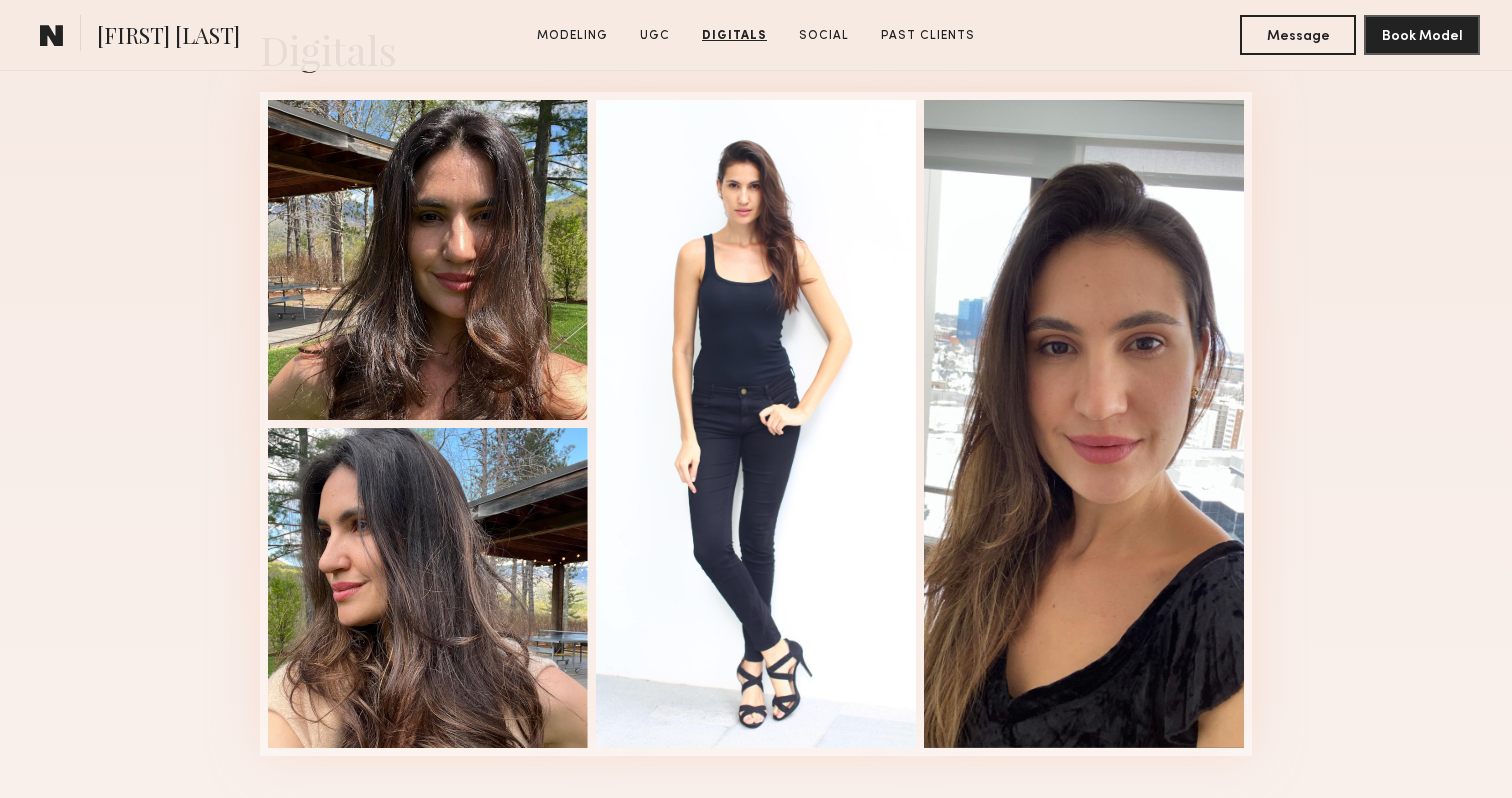 scroll, scrollTop: 2621, scrollLeft: 0, axis: vertical 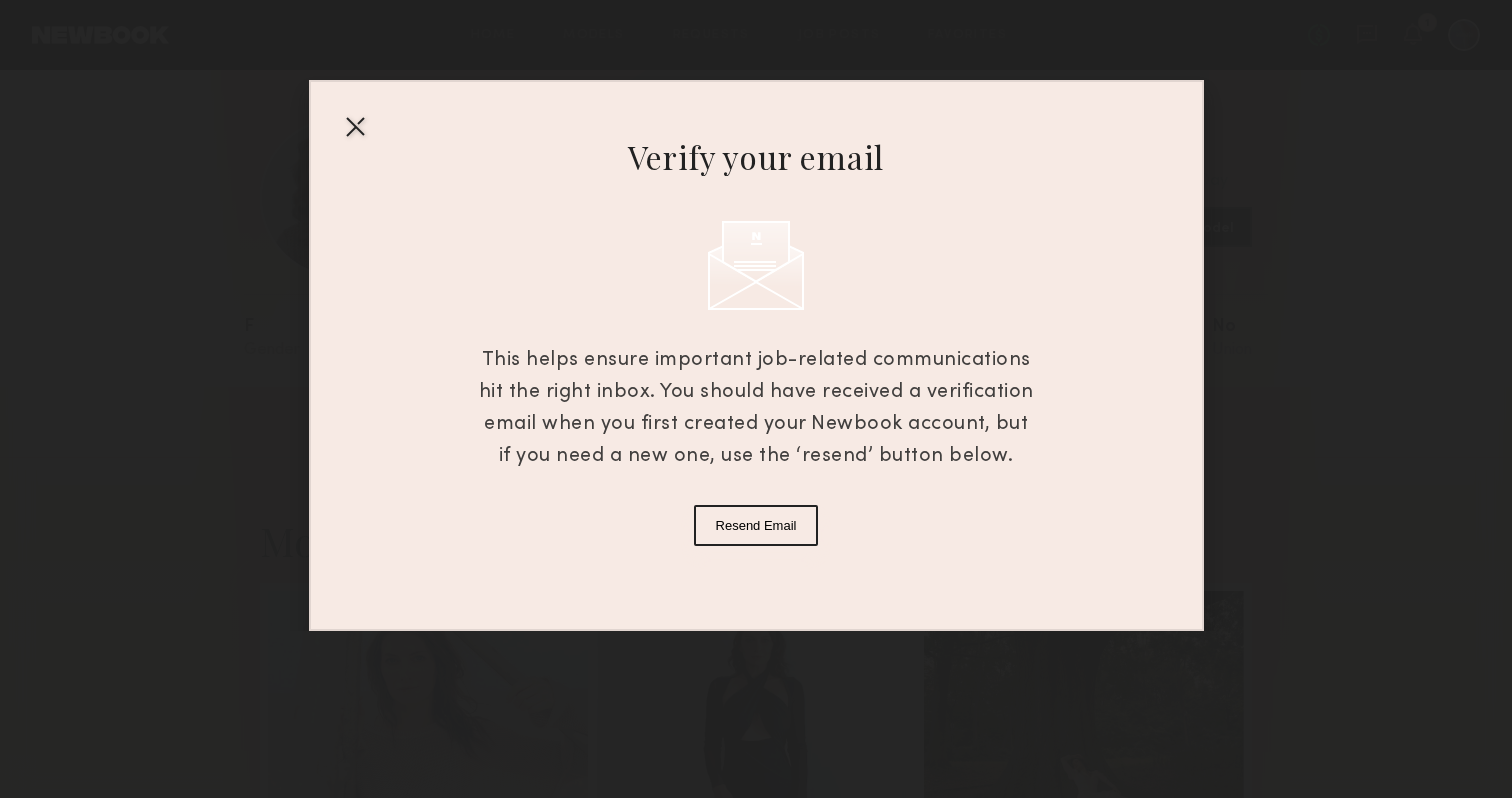 click at bounding box center (355, 126) 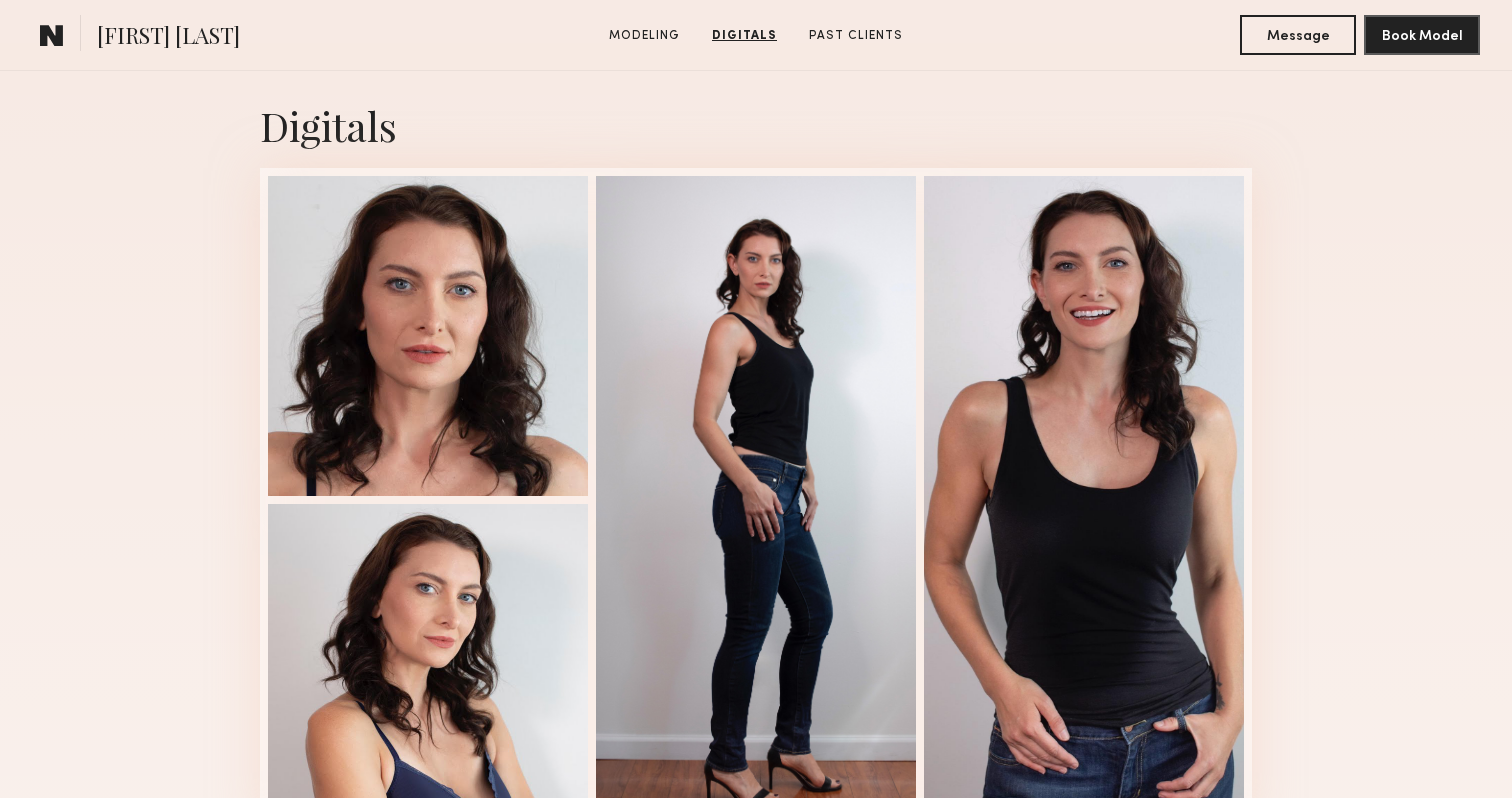 scroll, scrollTop: 1985, scrollLeft: 0, axis: vertical 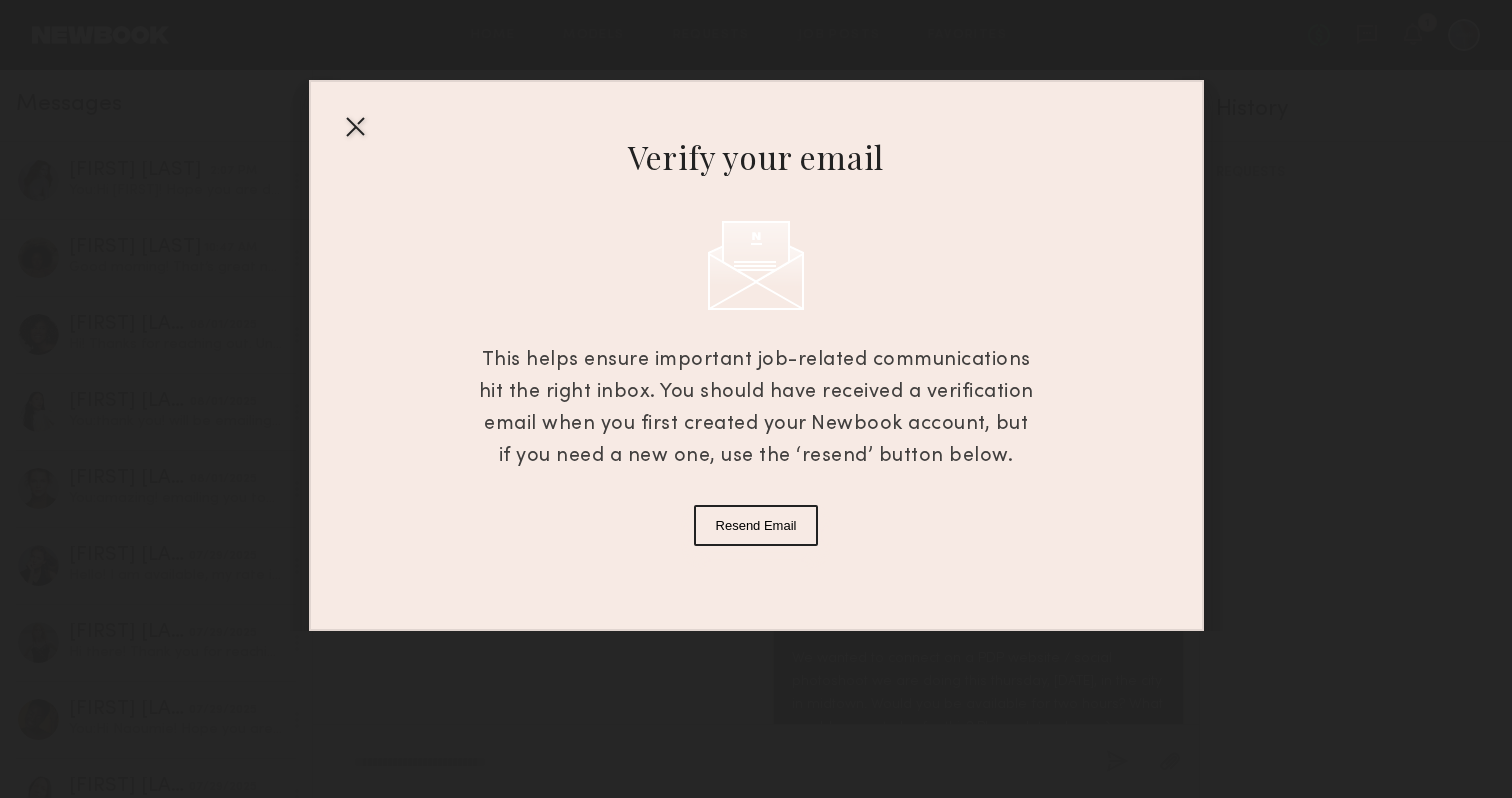 click at bounding box center (355, 126) 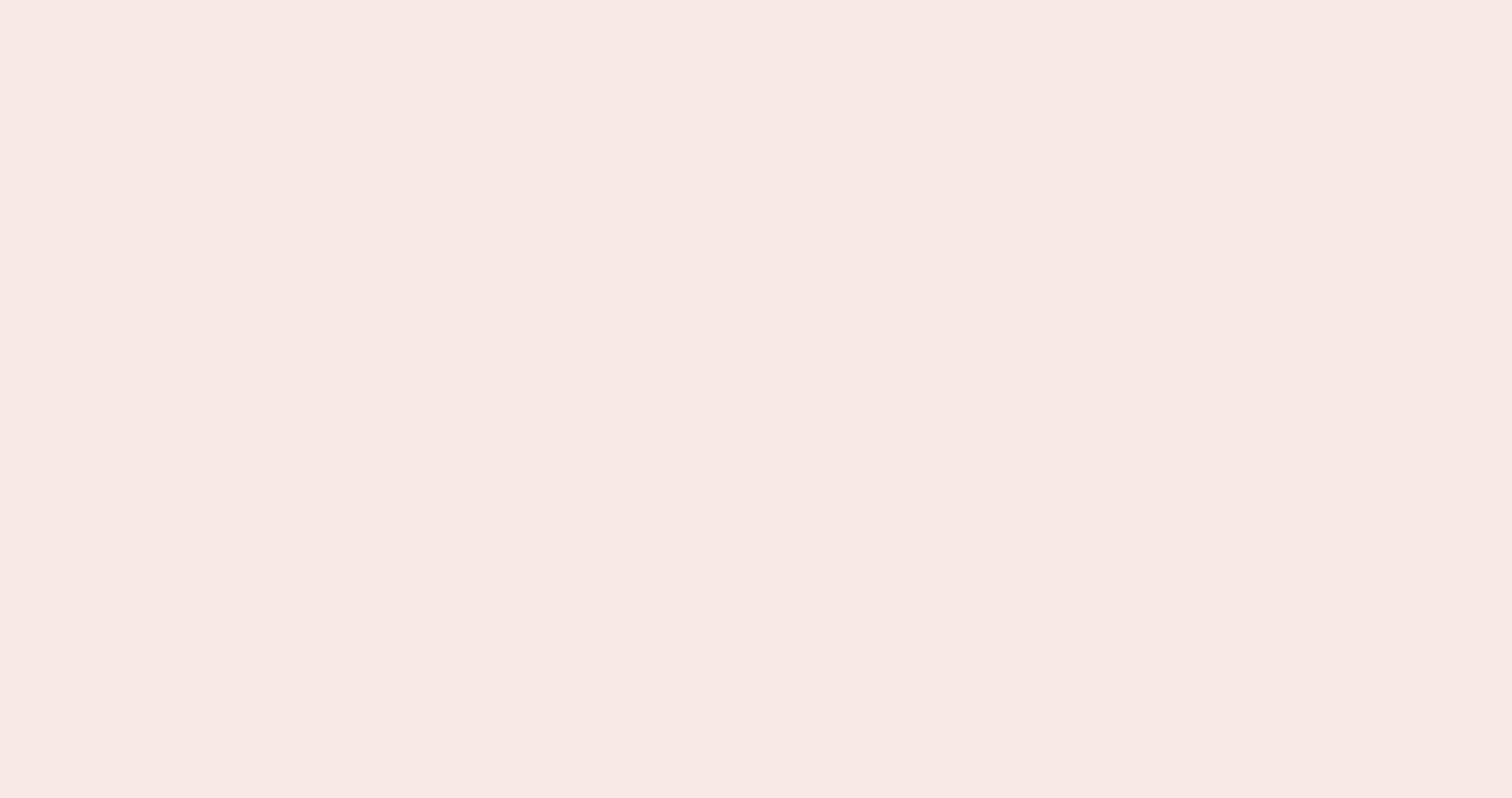 scroll, scrollTop: 0, scrollLeft: 0, axis: both 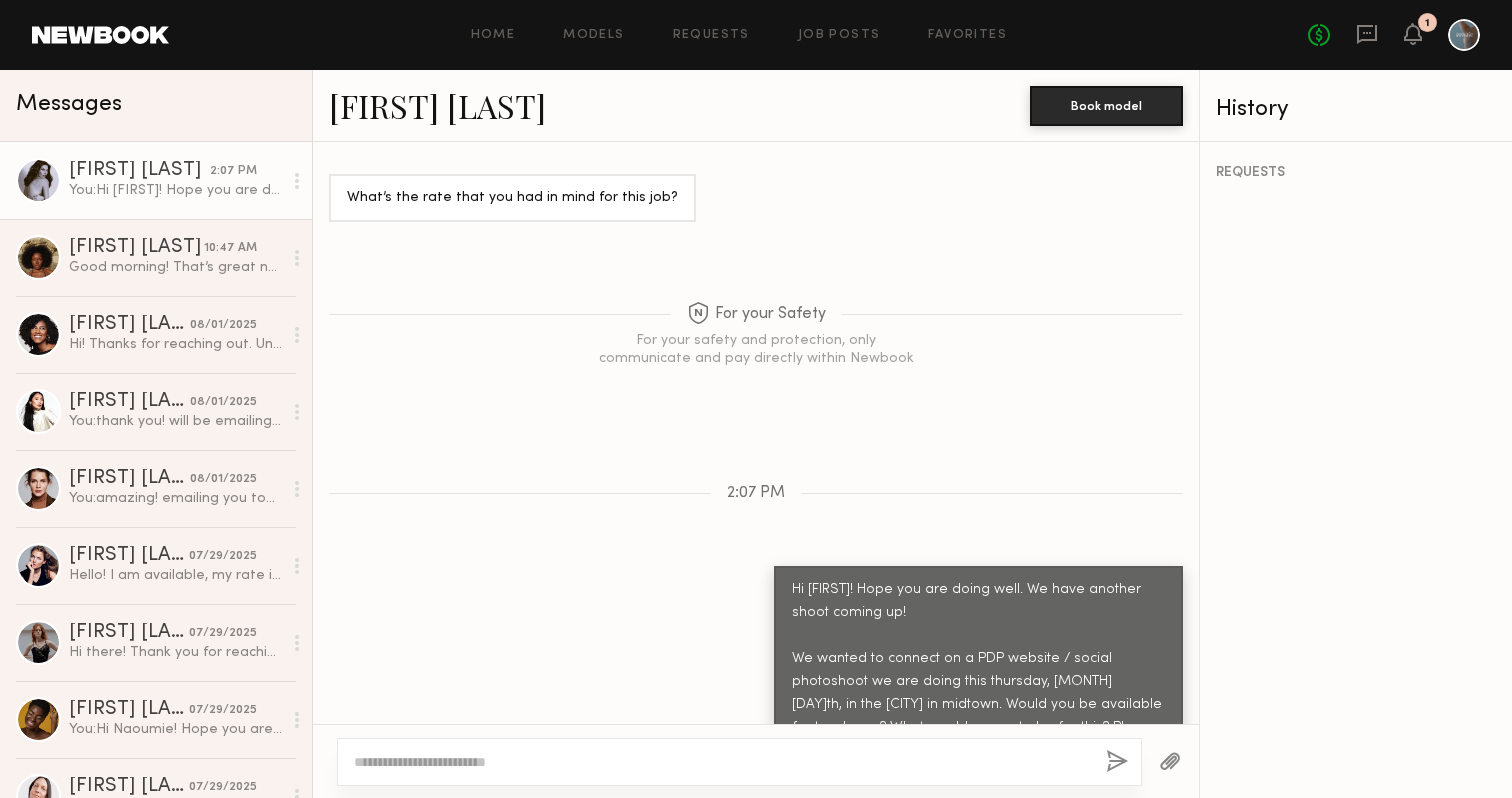 click 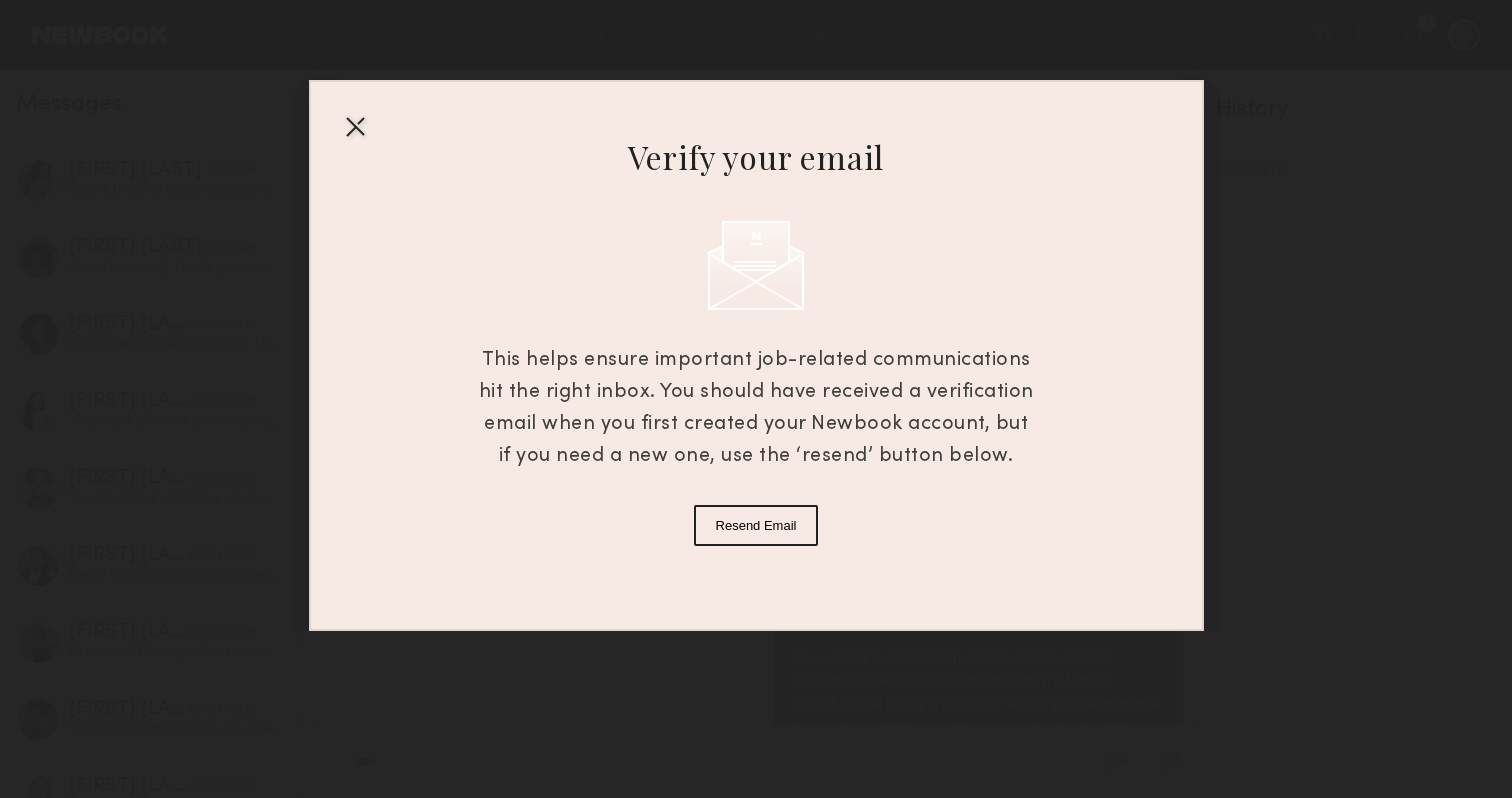 click at bounding box center [355, 126] 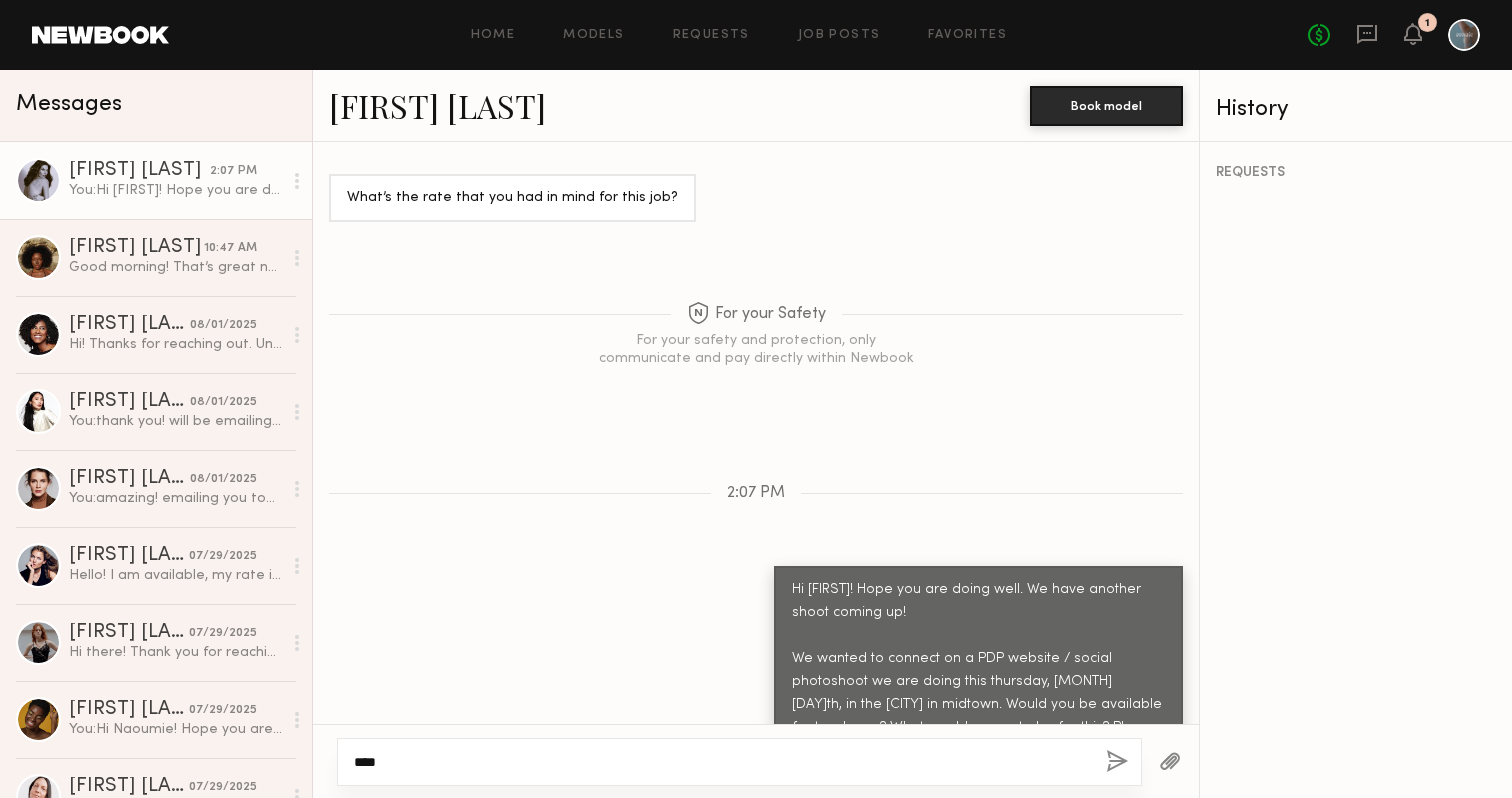 click on "****" 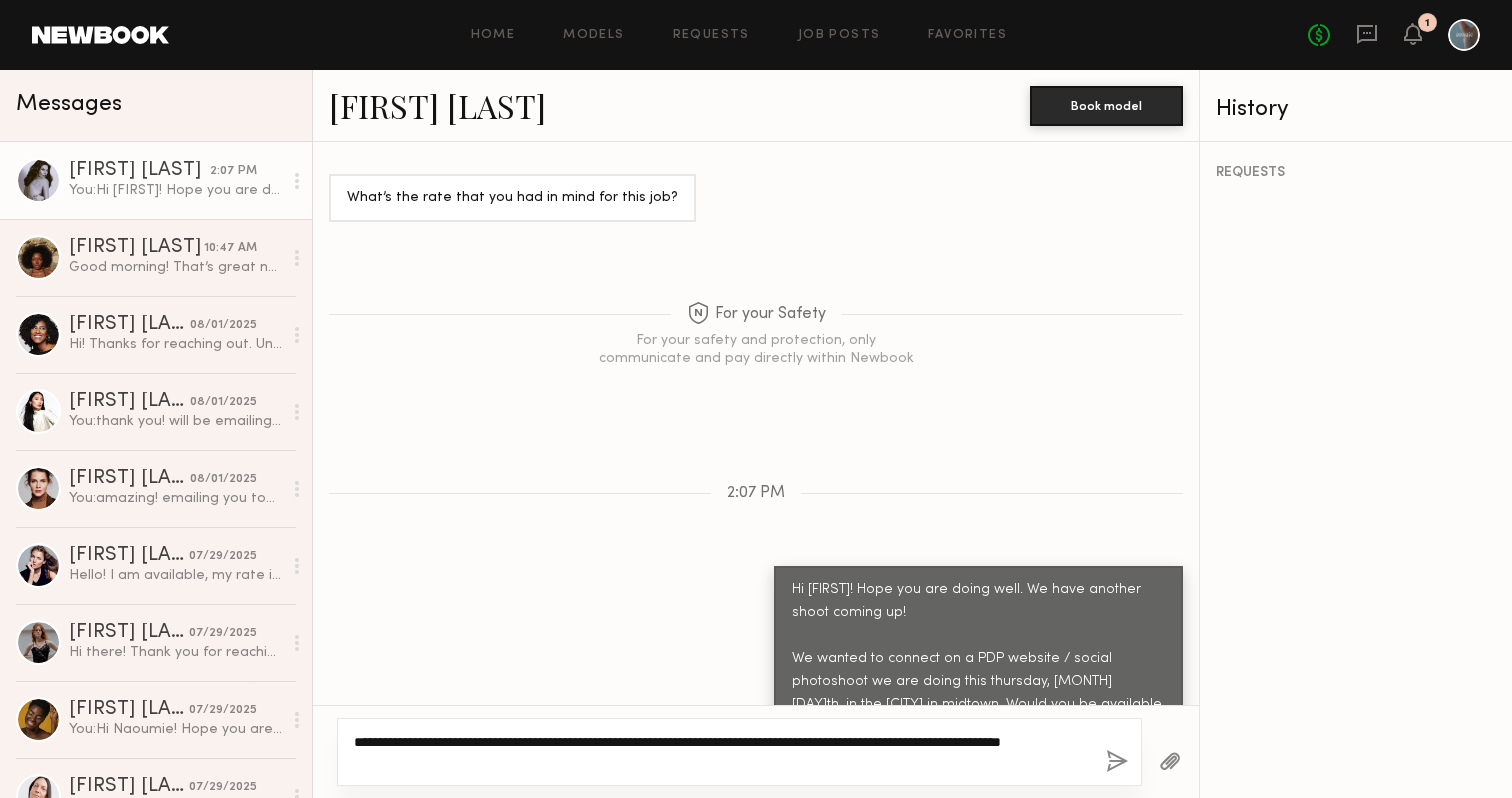 type on "**********" 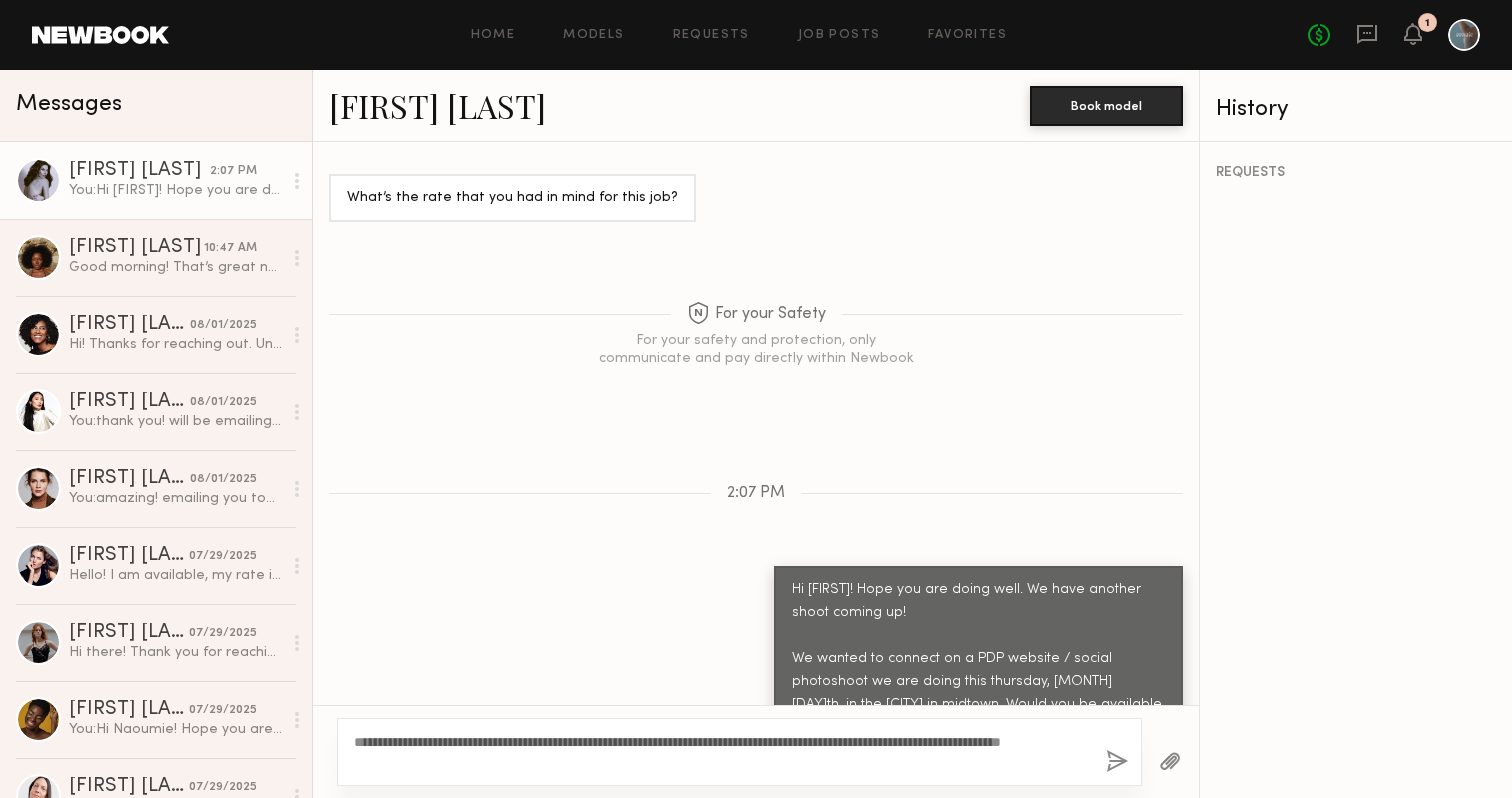 click on "**********" 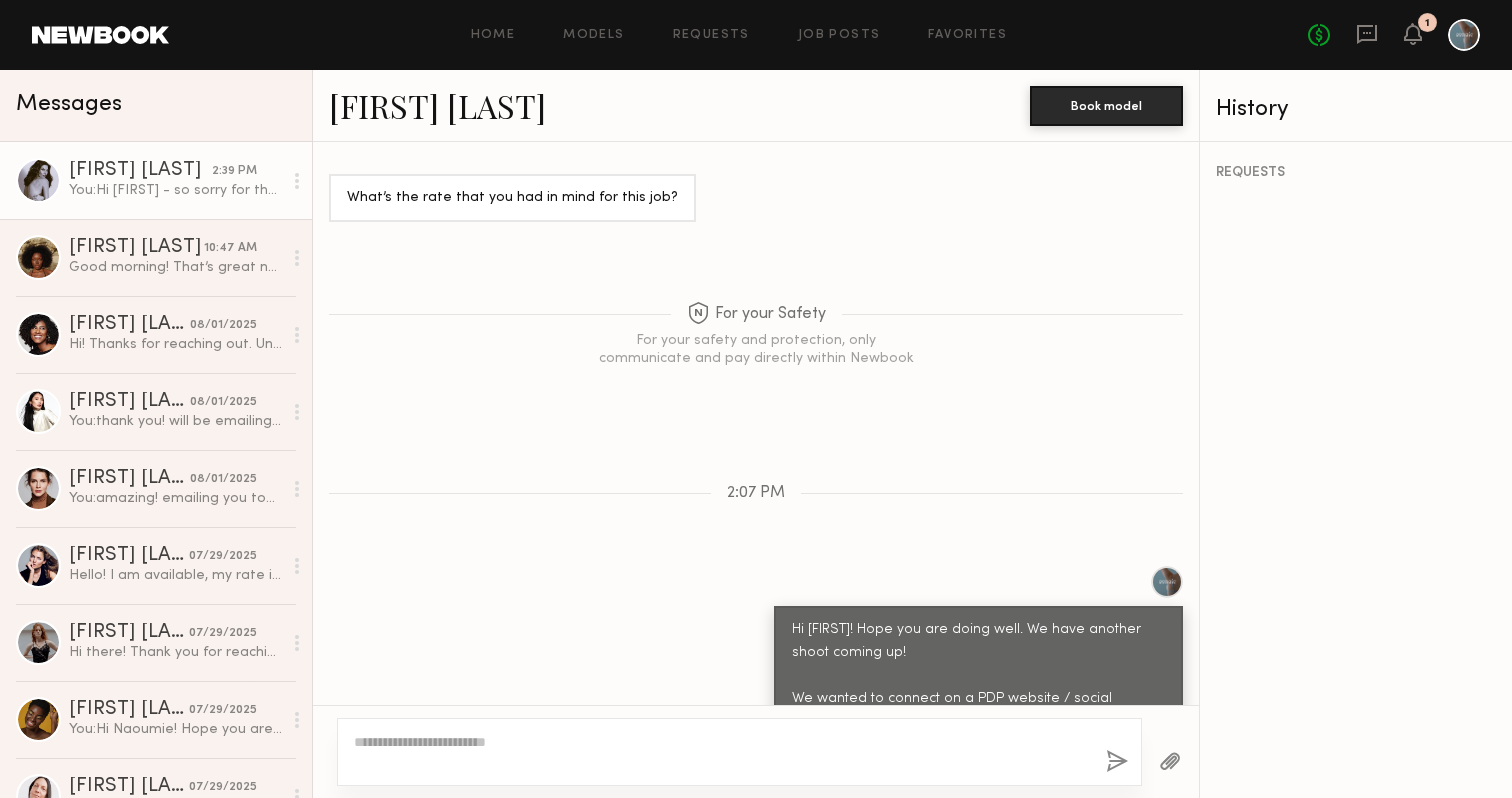 scroll, scrollTop: 2198, scrollLeft: 0, axis: vertical 